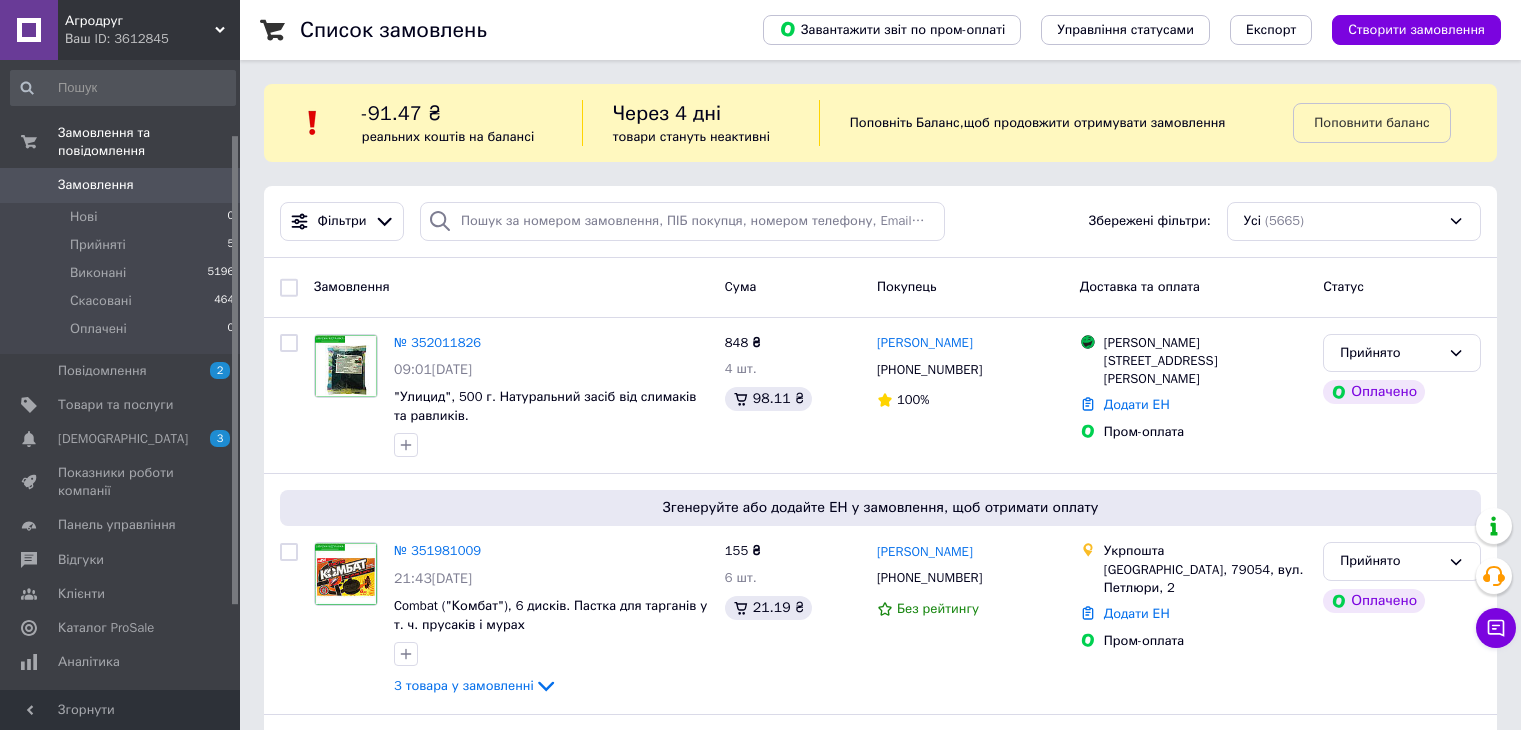 scroll, scrollTop: 0, scrollLeft: 0, axis: both 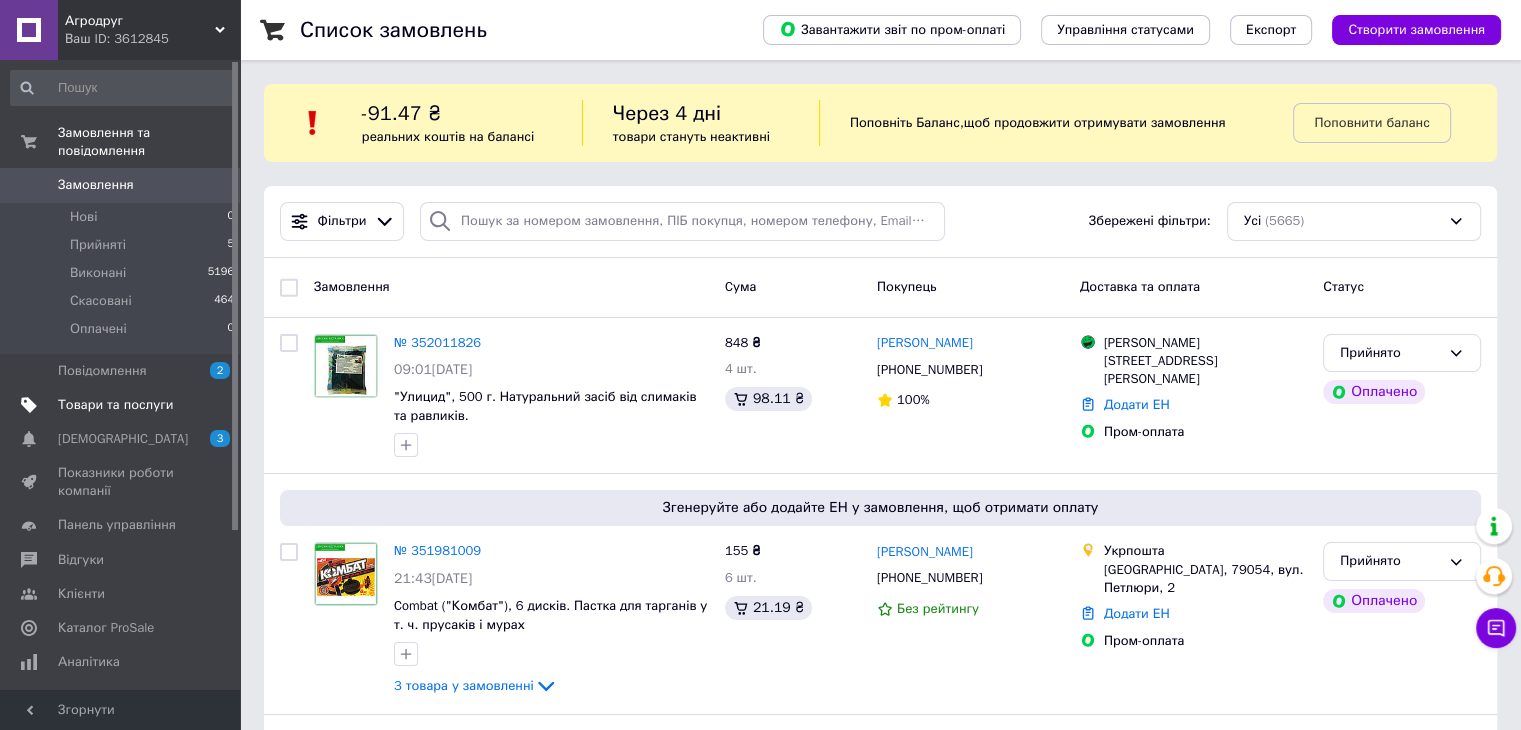 click on "Товари та послуги" at bounding box center [115, 405] 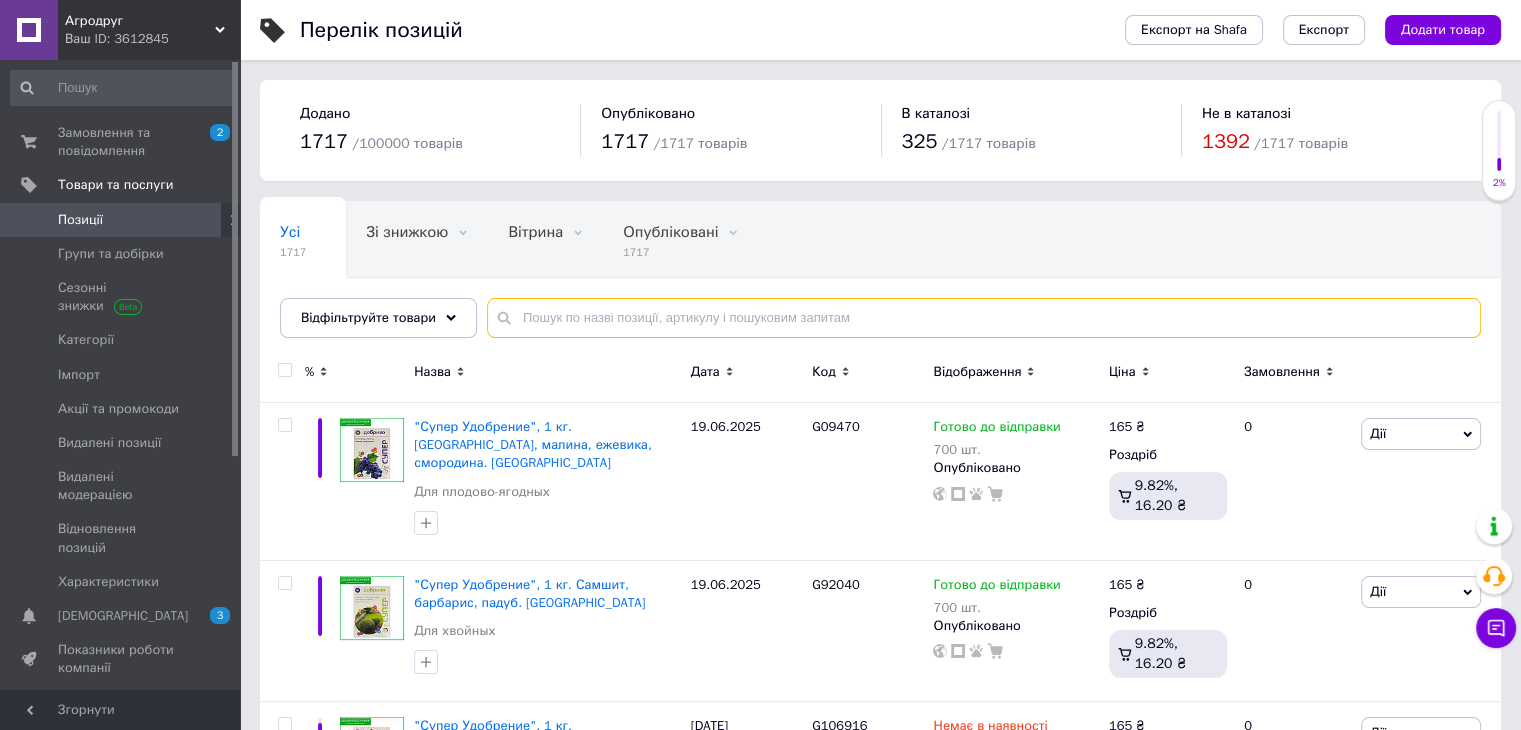 click at bounding box center [984, 318] 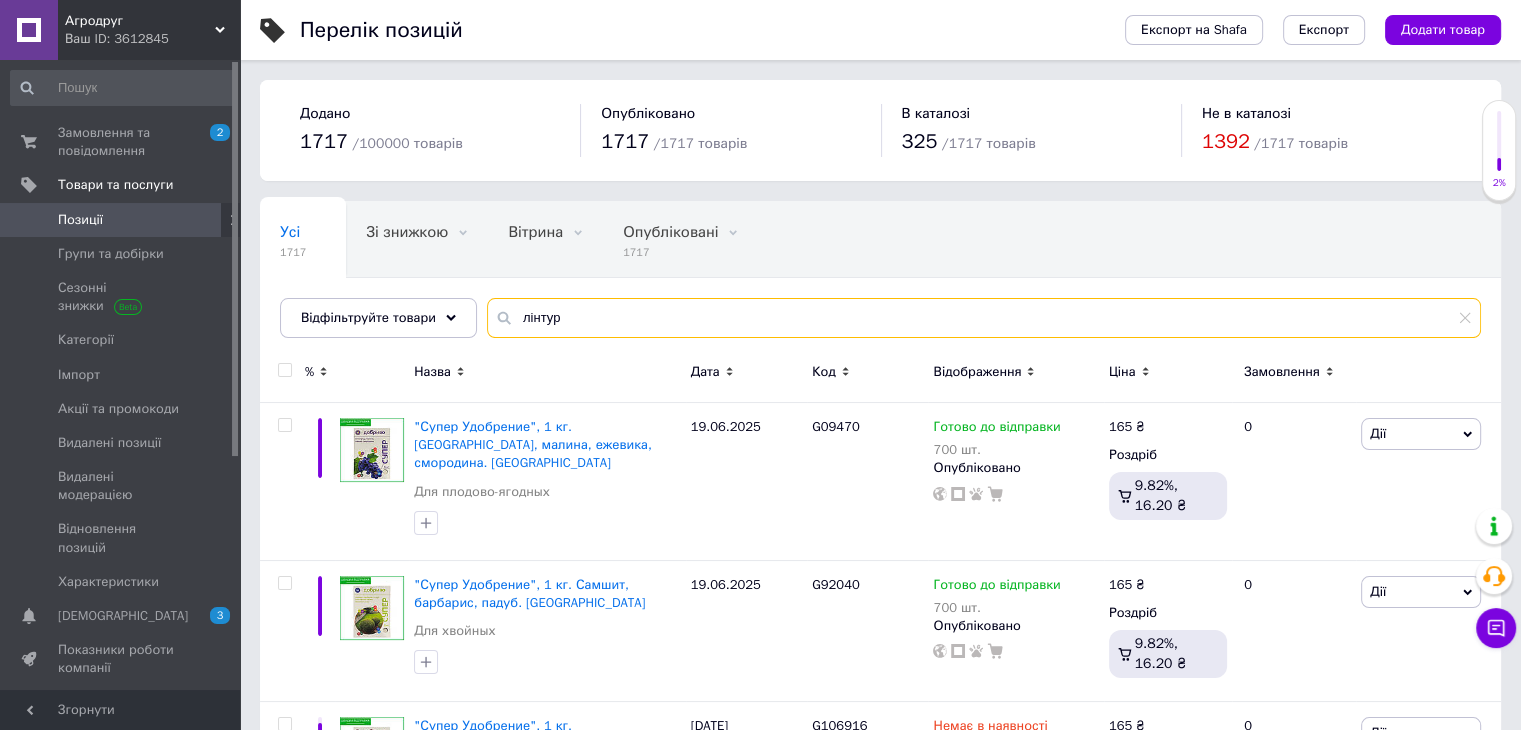 type on "лінтур" 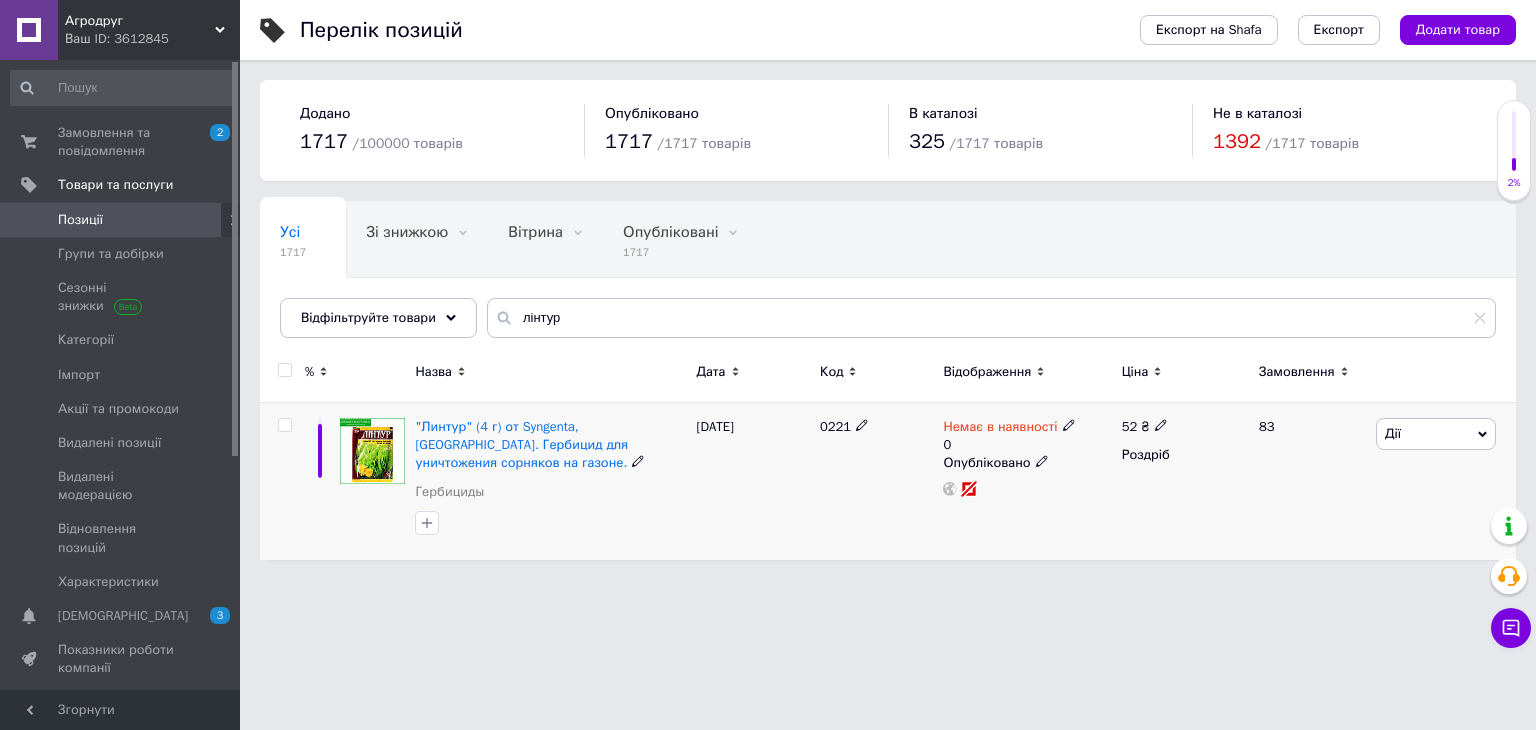 click 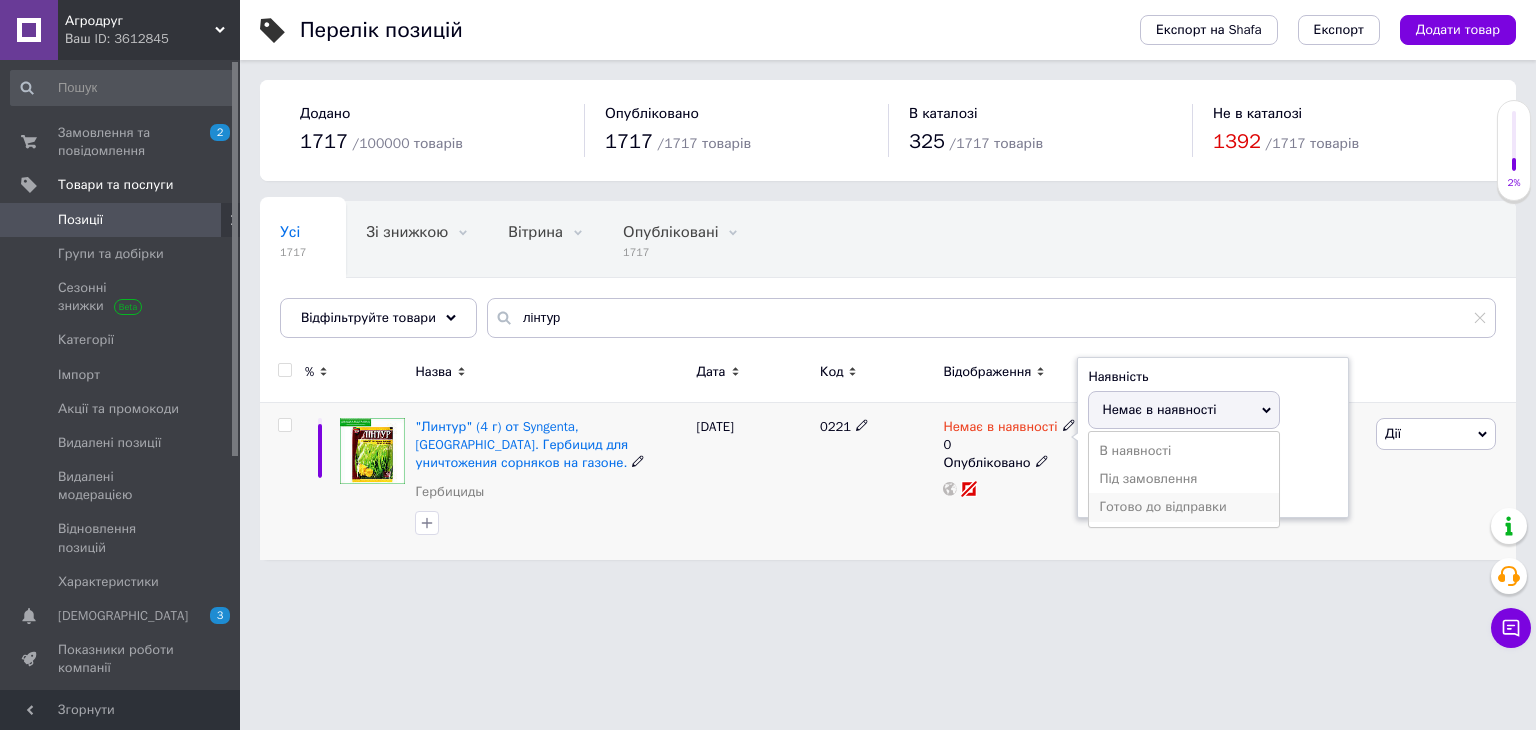 click on "Готово до відправки" at bounding box center [1184, 507] 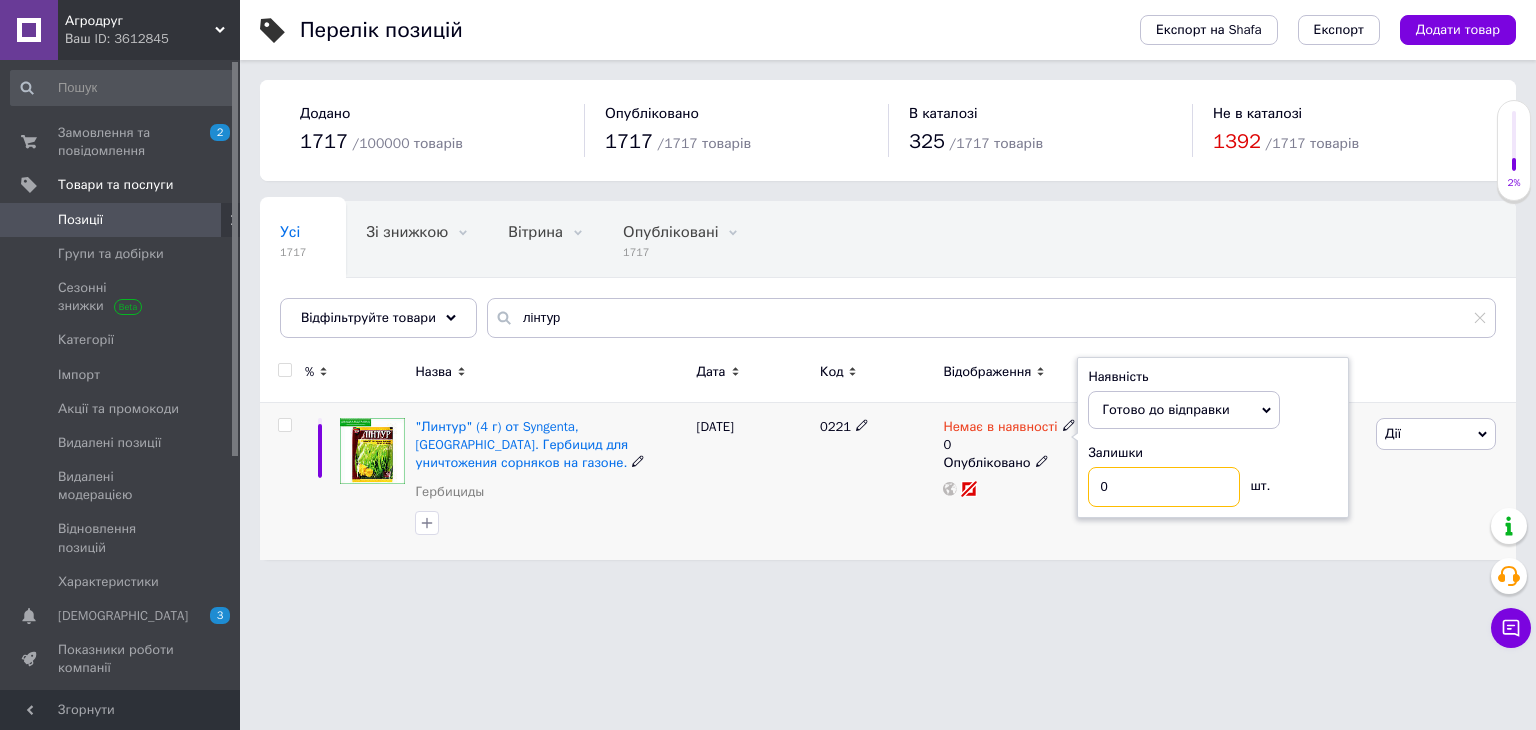 click on "0" at bounding box center [1164, 487] 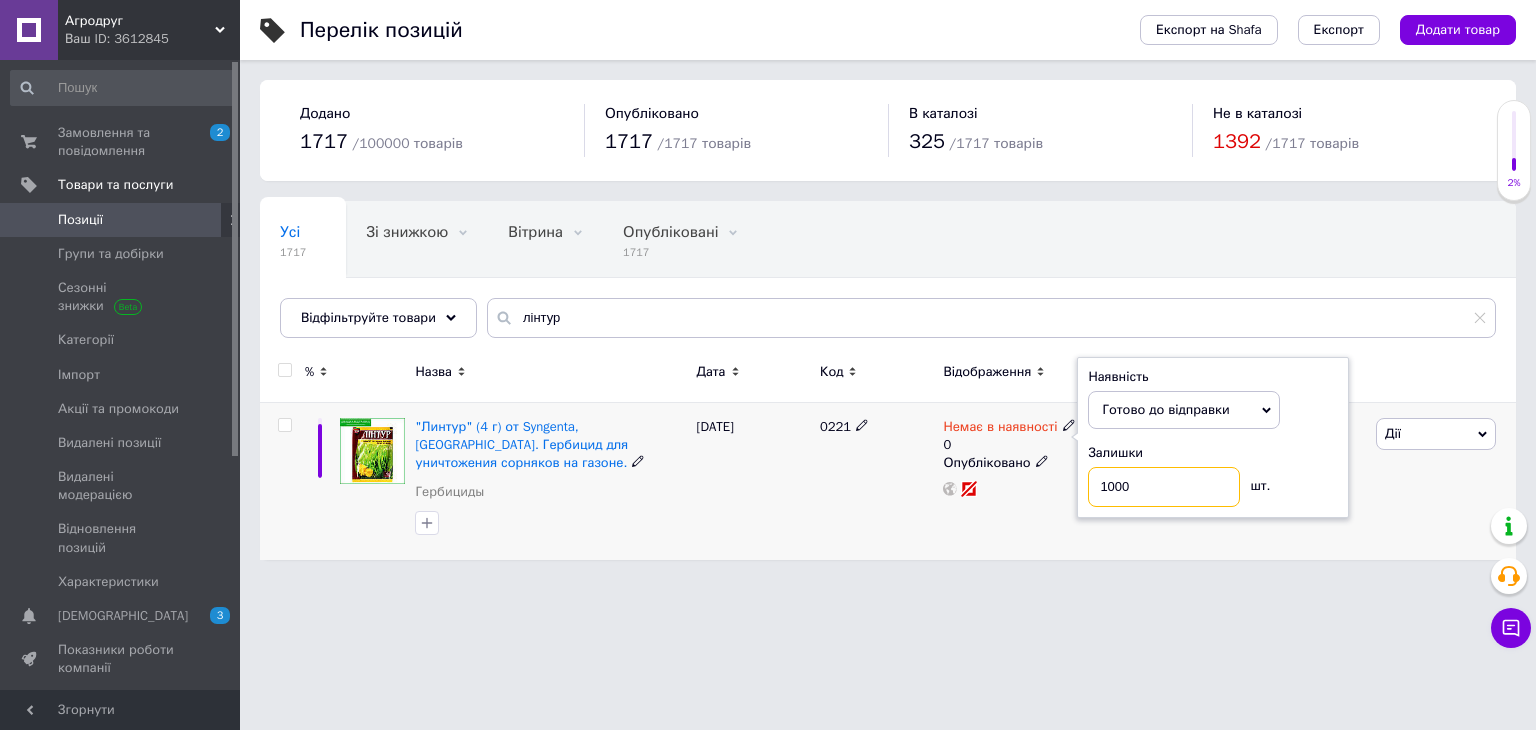 type on "1000" 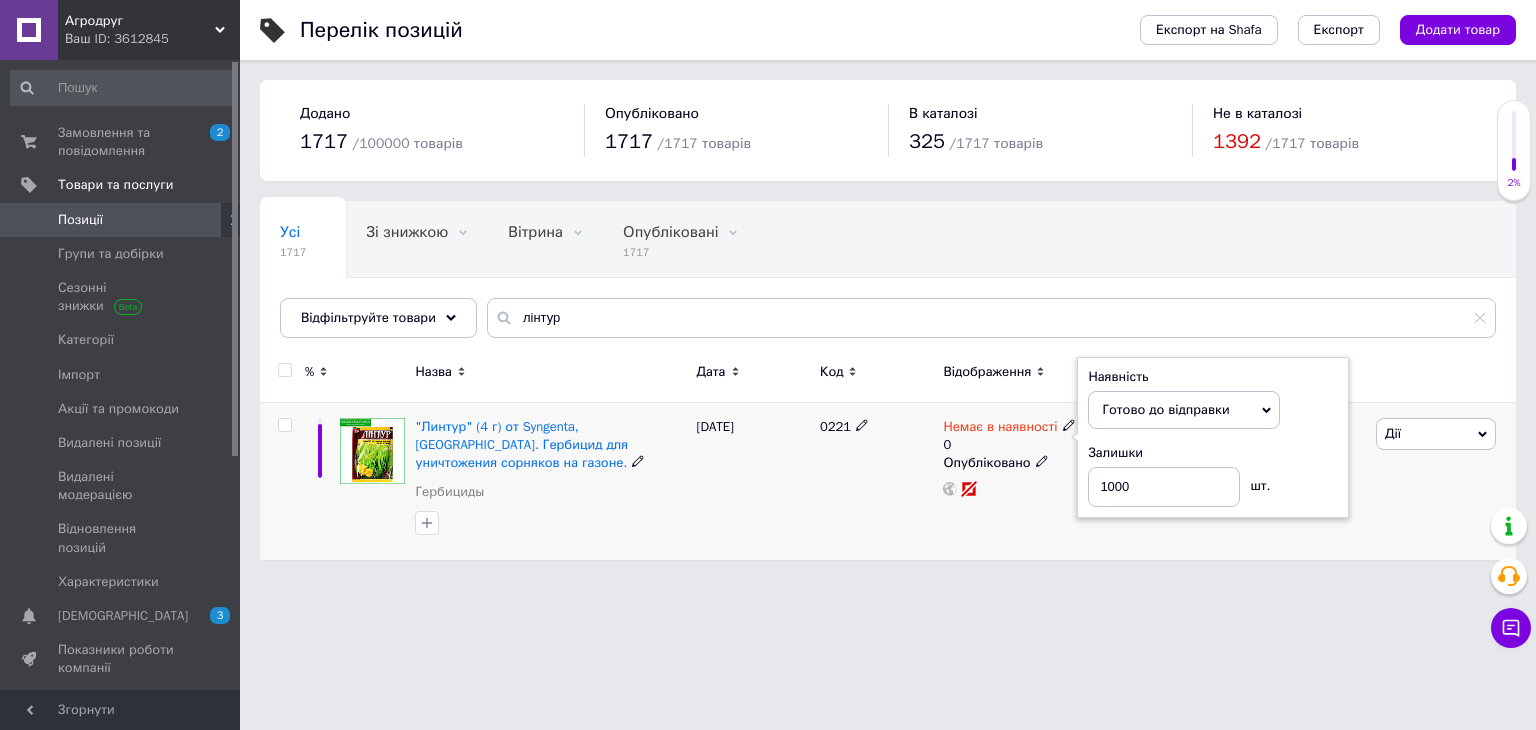 click on "Немає в наявності 0 Наявність Готово до відправки В наявності Немає в наявності Під замовлення Залишки 1000 шт. Опубліковано" at bounding box center (1027, 481) 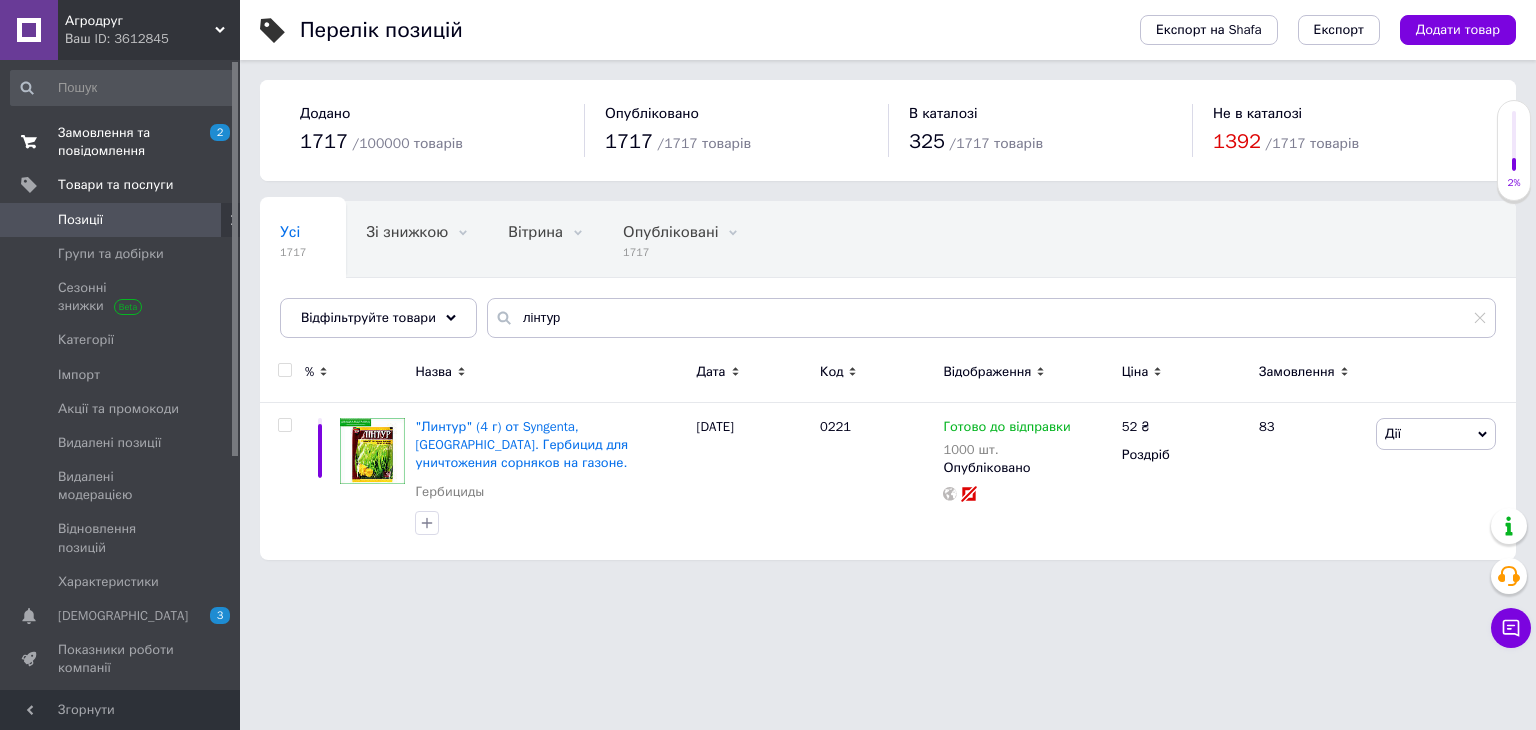 click on "Замовлення та повідомлення" at bounding box center [121, 142] 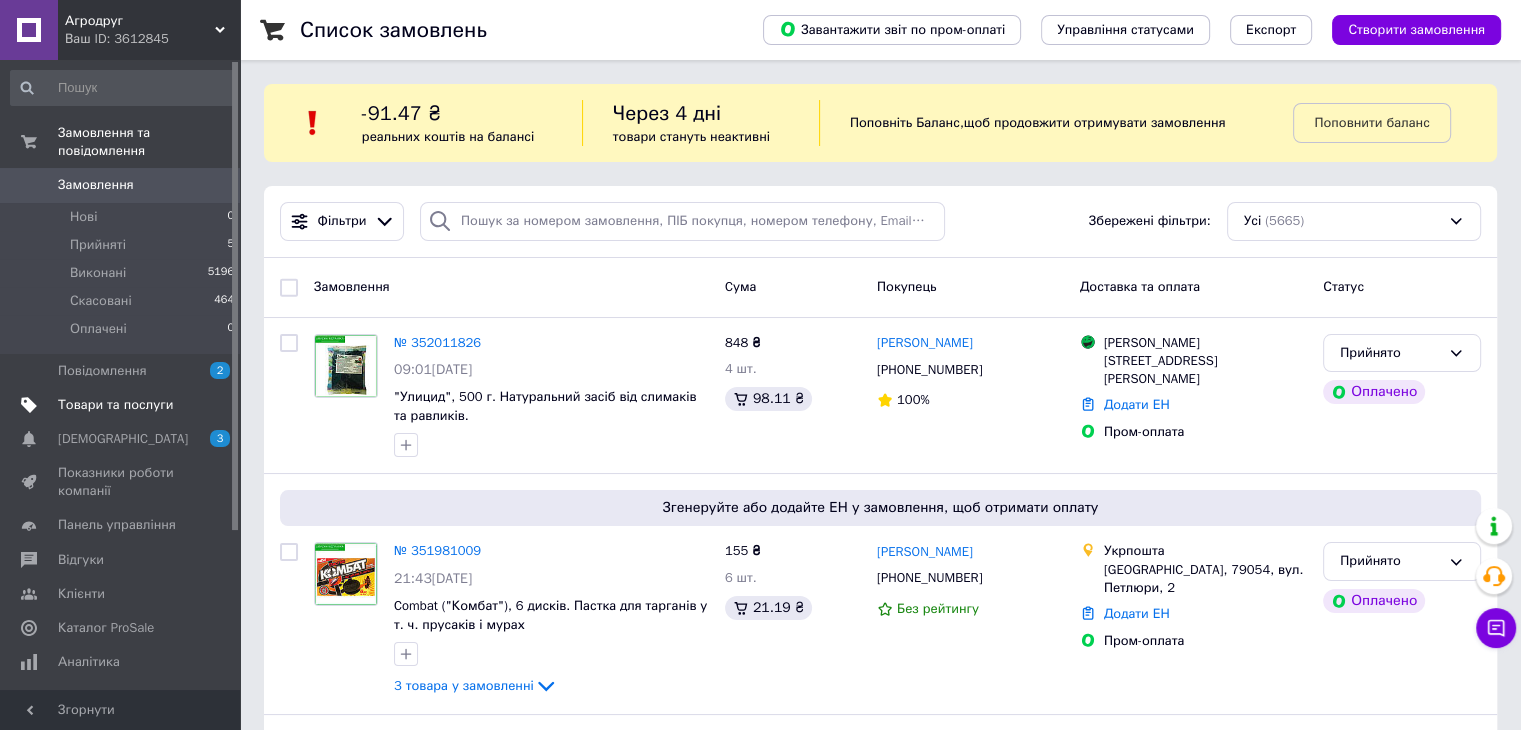 click on "Товари та послуги" at bounding box center [123, 405] 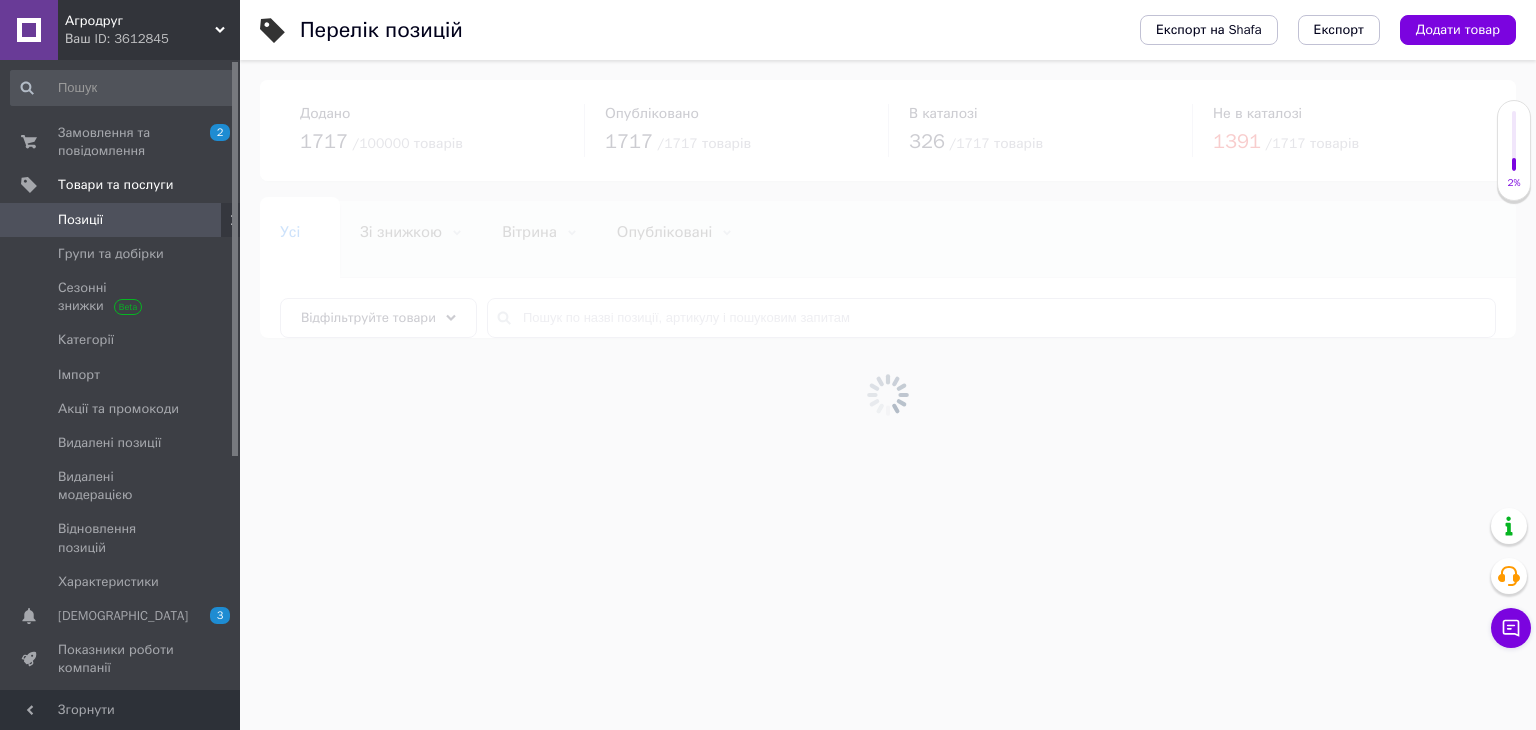 click at bounding box center (888, 395) 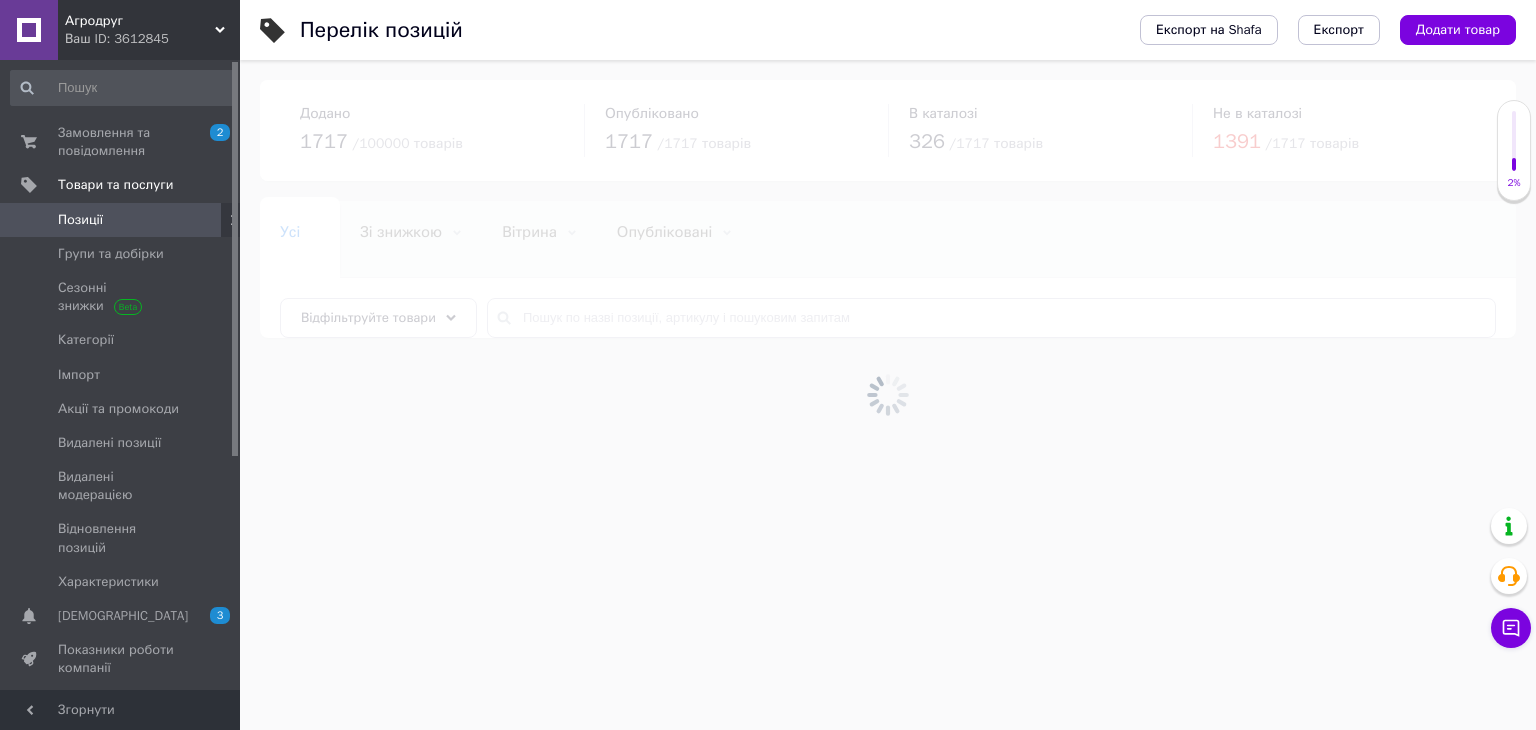 click at bounding box center [888, 395] 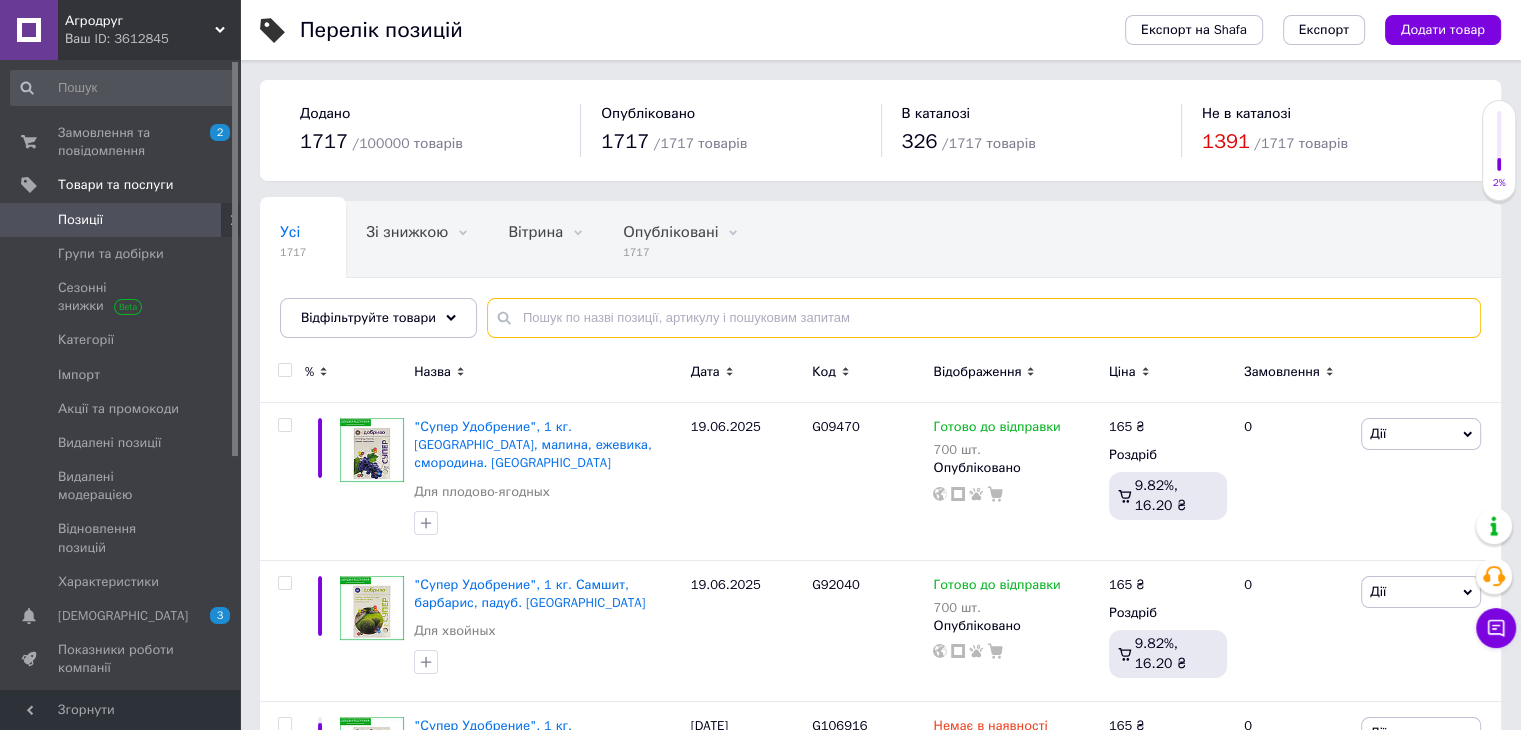 click at bounding box center [984, 318] 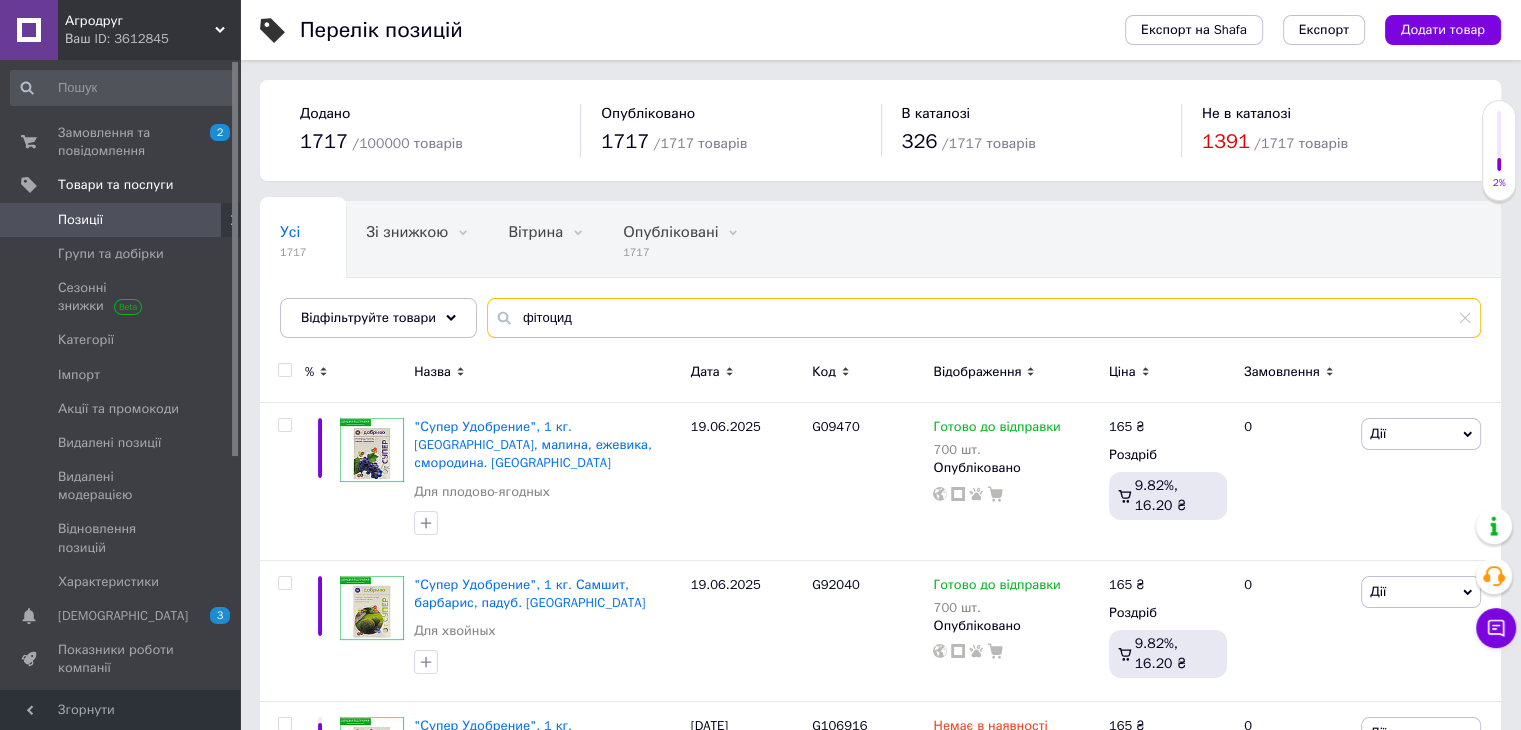 type on "фітоцид" 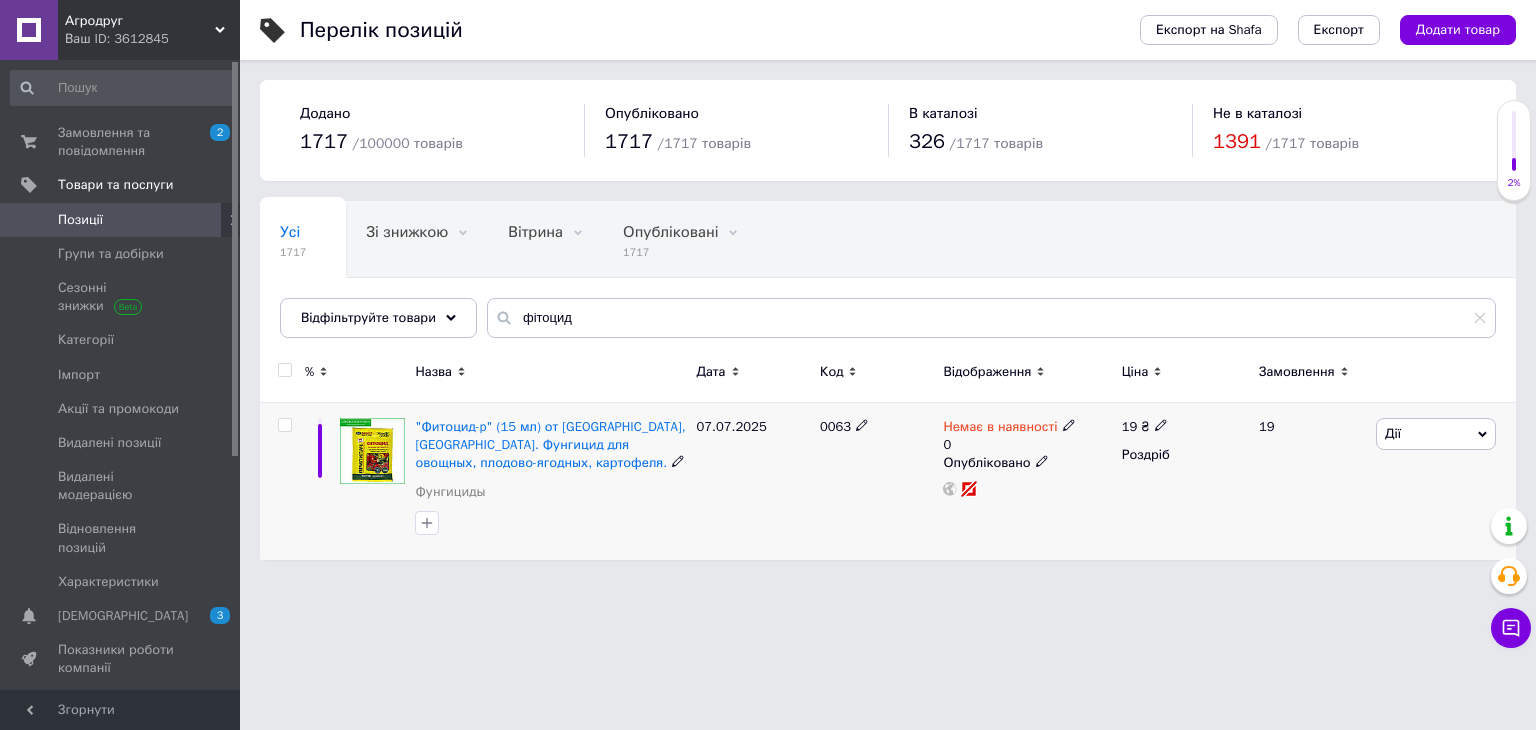 click on "Немає в наявності" at bounding box center [1009, 427] 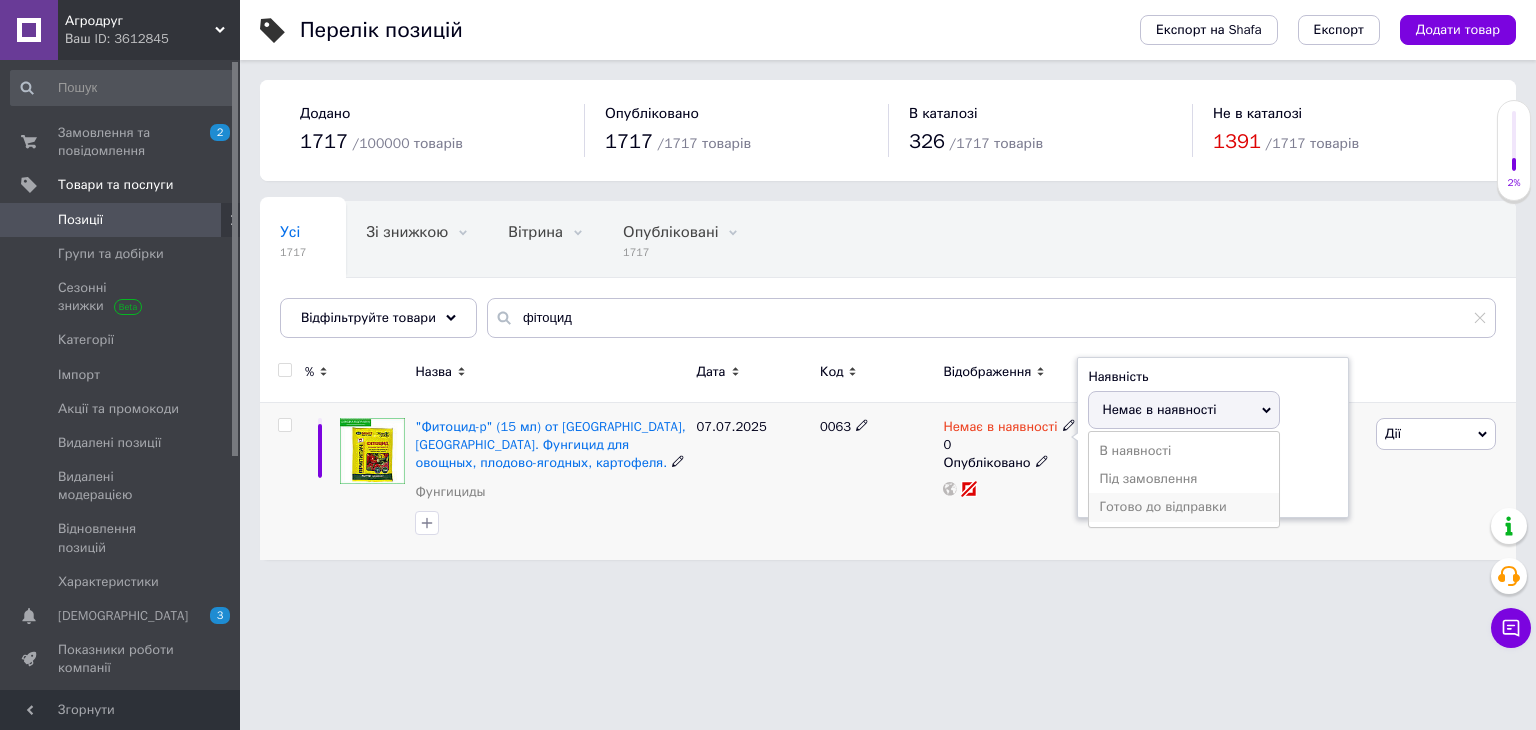 click on "Готово до відправки" at bounding box center (1184, 507) 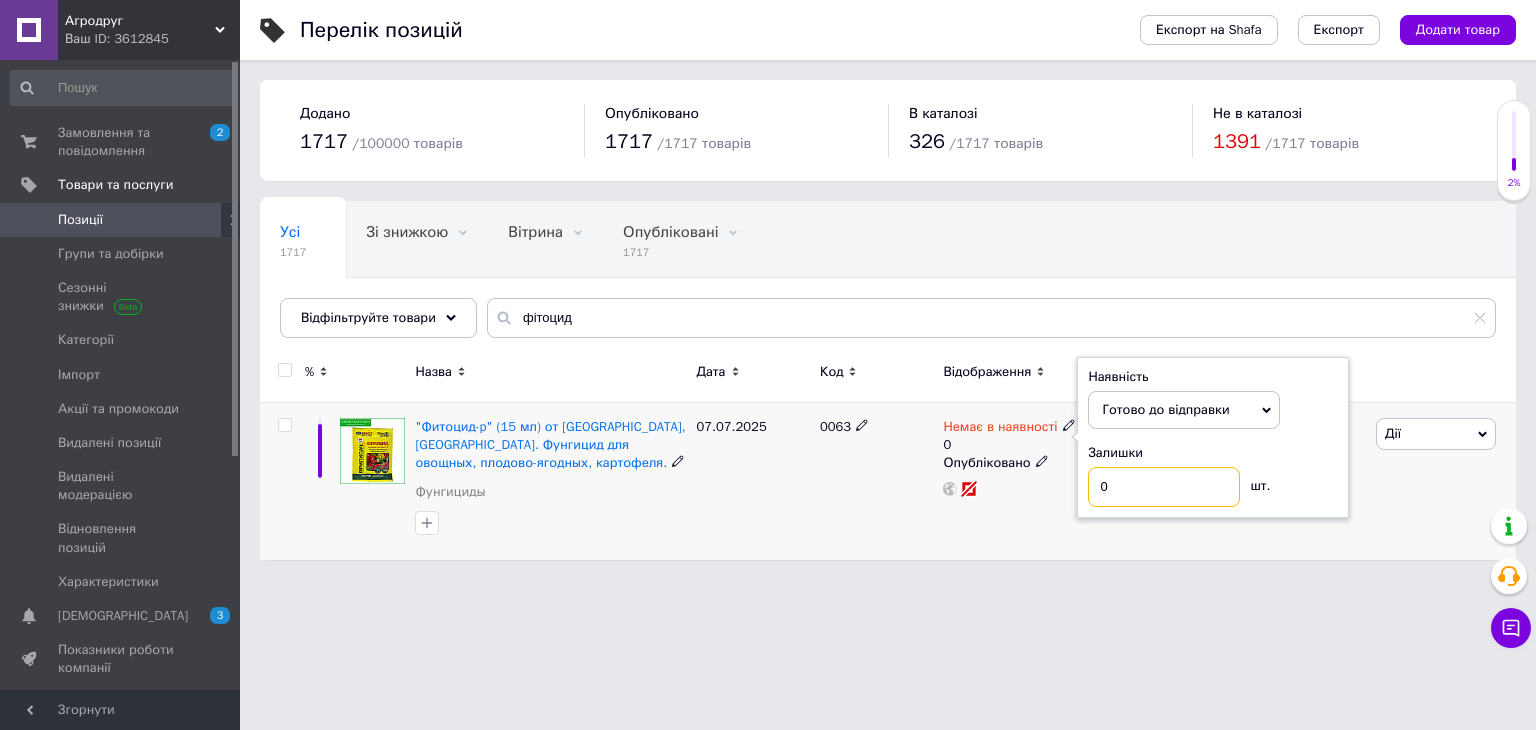 click on "0" at bounding box center (1164, 487) 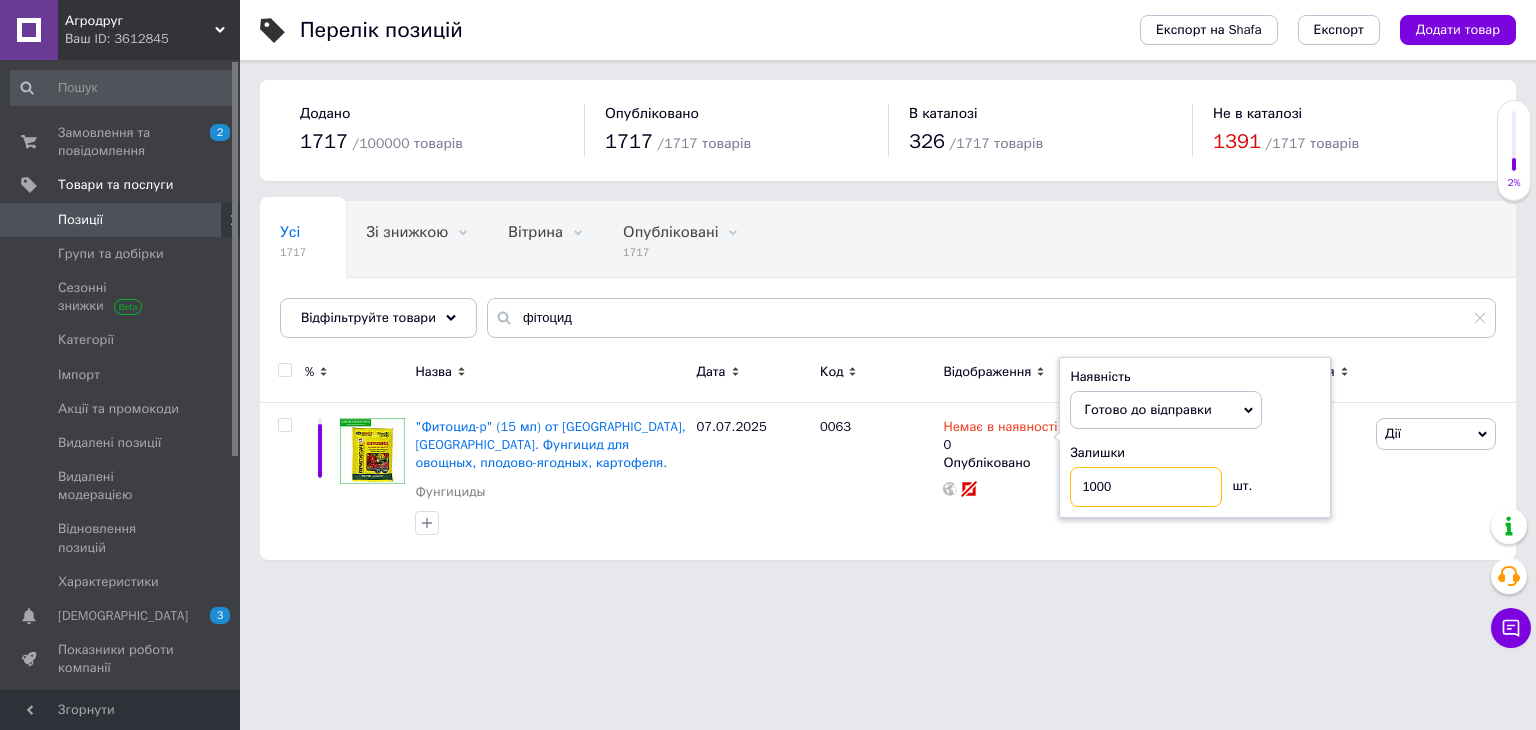 type on "1000" 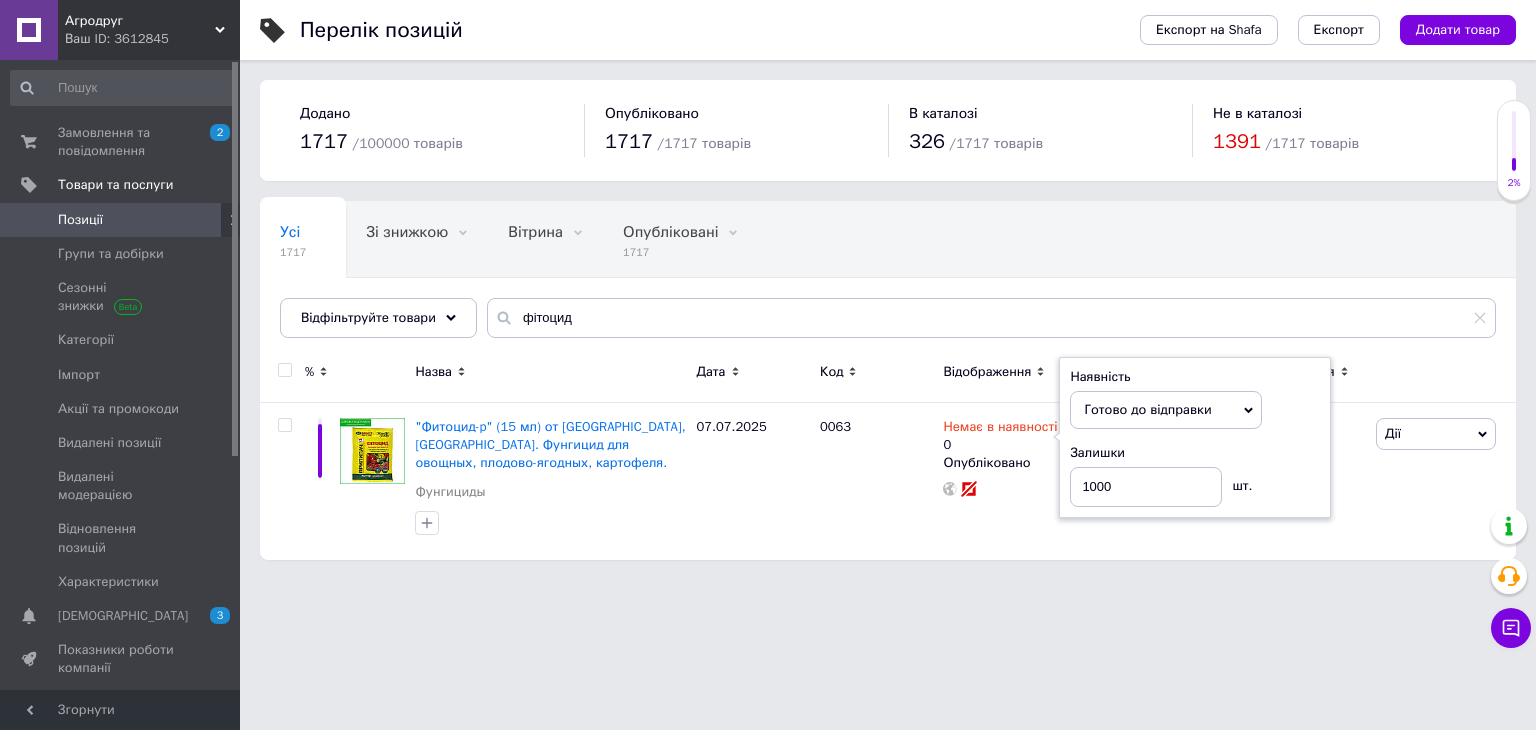 click on "Перелік позицій Експорт на Shafa Експорт Додати товар Додано 1717   / 100000   товарів Опубліковано 1717   / 1717   товарів В каталозі 326   / 1717   товарів Не в каталозі 1391   / 1717   товарів Усі 1717 Зі знижкою 0 Видалити Редагувати Вітрина 0 Видалити Редагувати Опубліковані 1717 Видалити Редагувати Приховані 0 Видалити Редагувати Ok Відфільтровано...  Зберегти Нічого не знайдено Можливо, помилка у слові  або немає відповідностей за вашим запитом. Усі 1717 Зі знижкою 0 Вітрина 0 Опубліковані 1717 Приховані 0 Відфільтруйте товари фітоцид % Назва Дата Код Відображення Ціна Замовлення 07.07.2025 0" at bounding box center (888, 290) 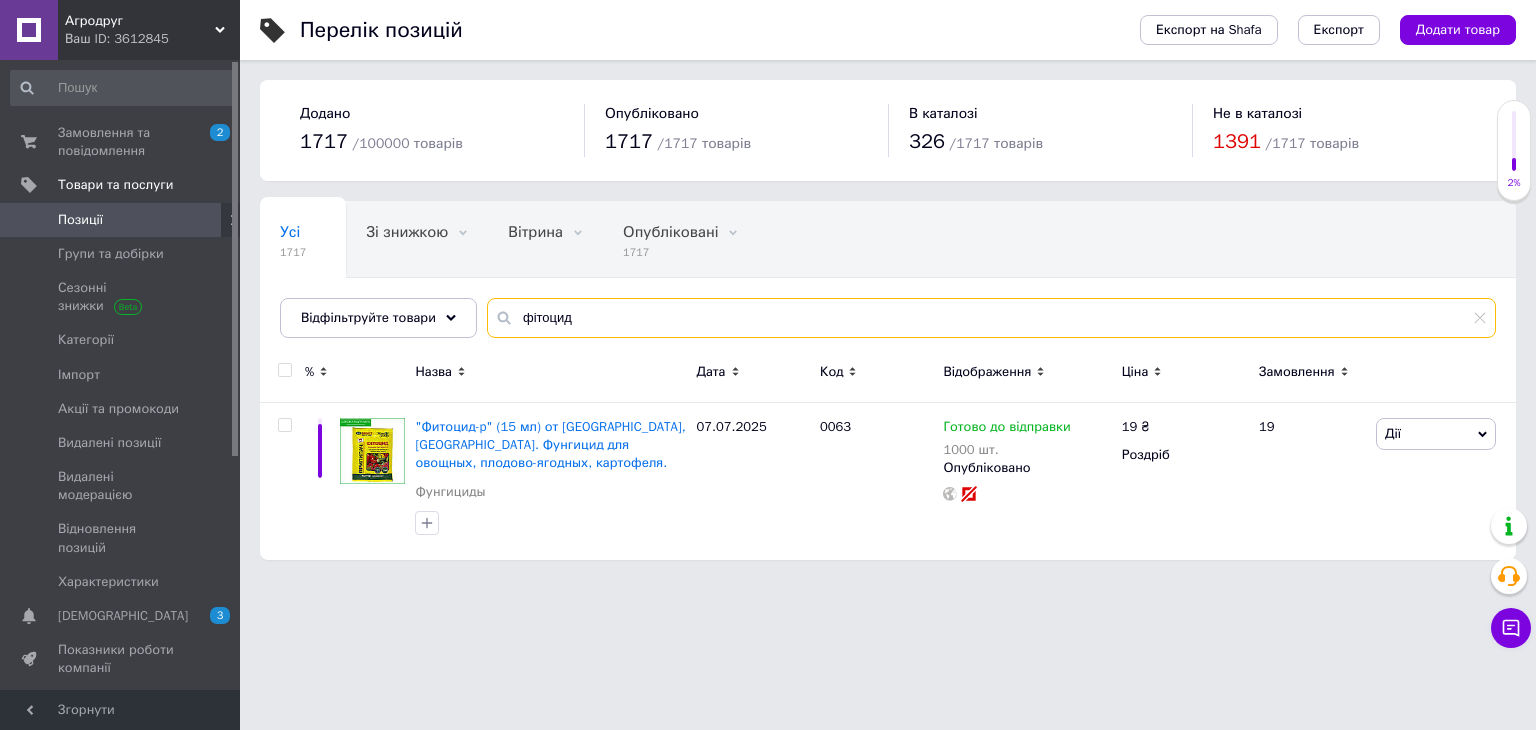 drag, startPoint x: 664, startPoint y: 329, endPoint x: 512, endPoint y: 329, distance: 152 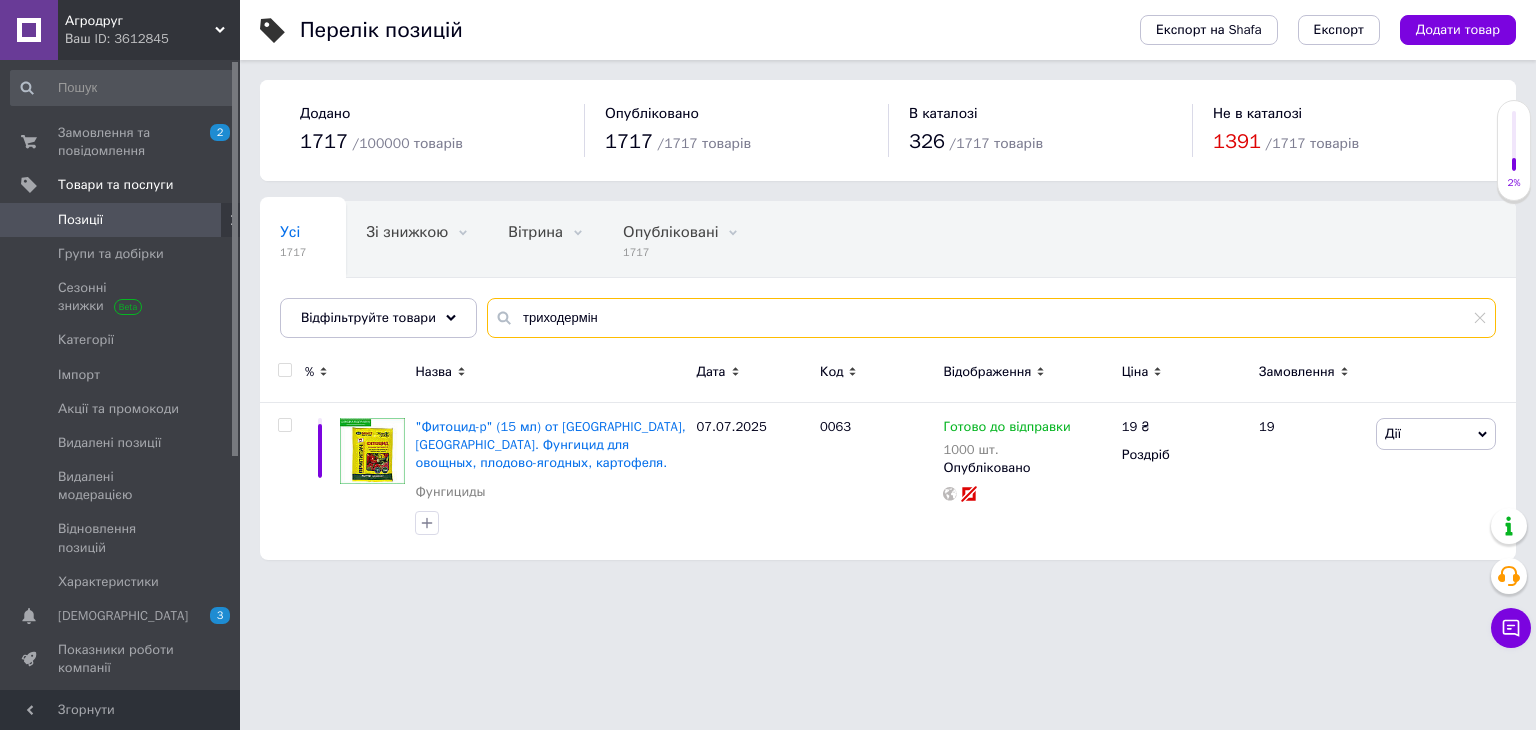 type on "триходермін" 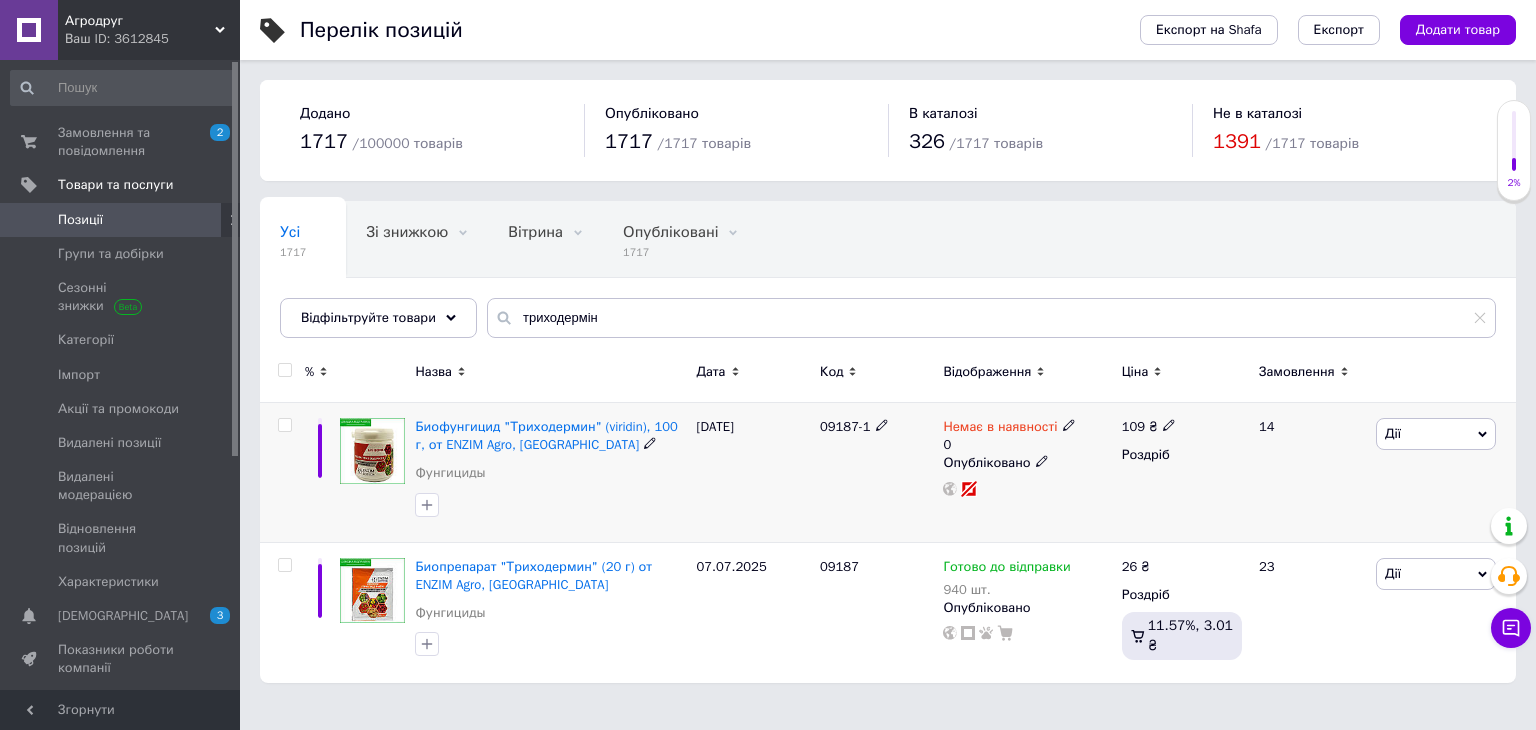 click 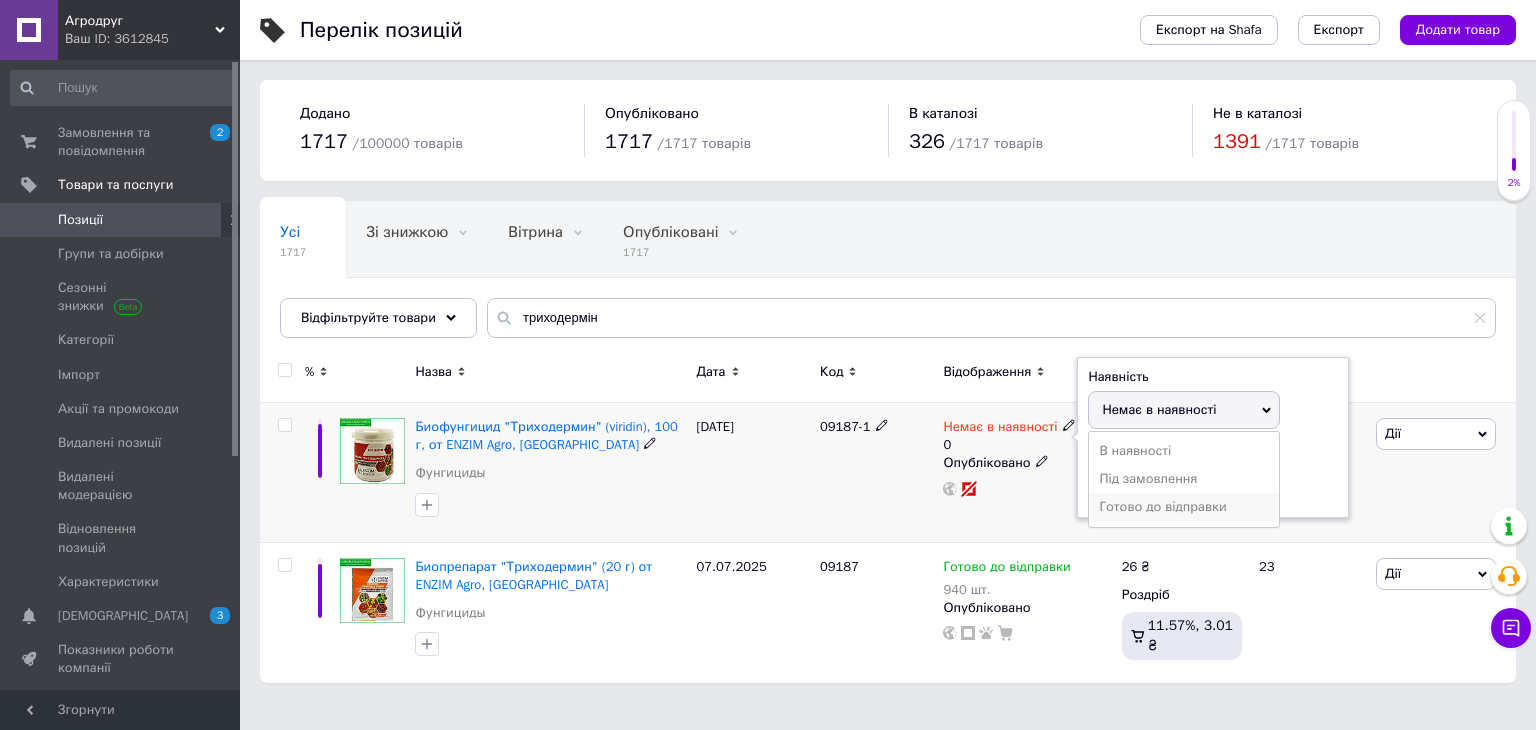 click on "Готово до відправки" at bounding box center (1184, 507) 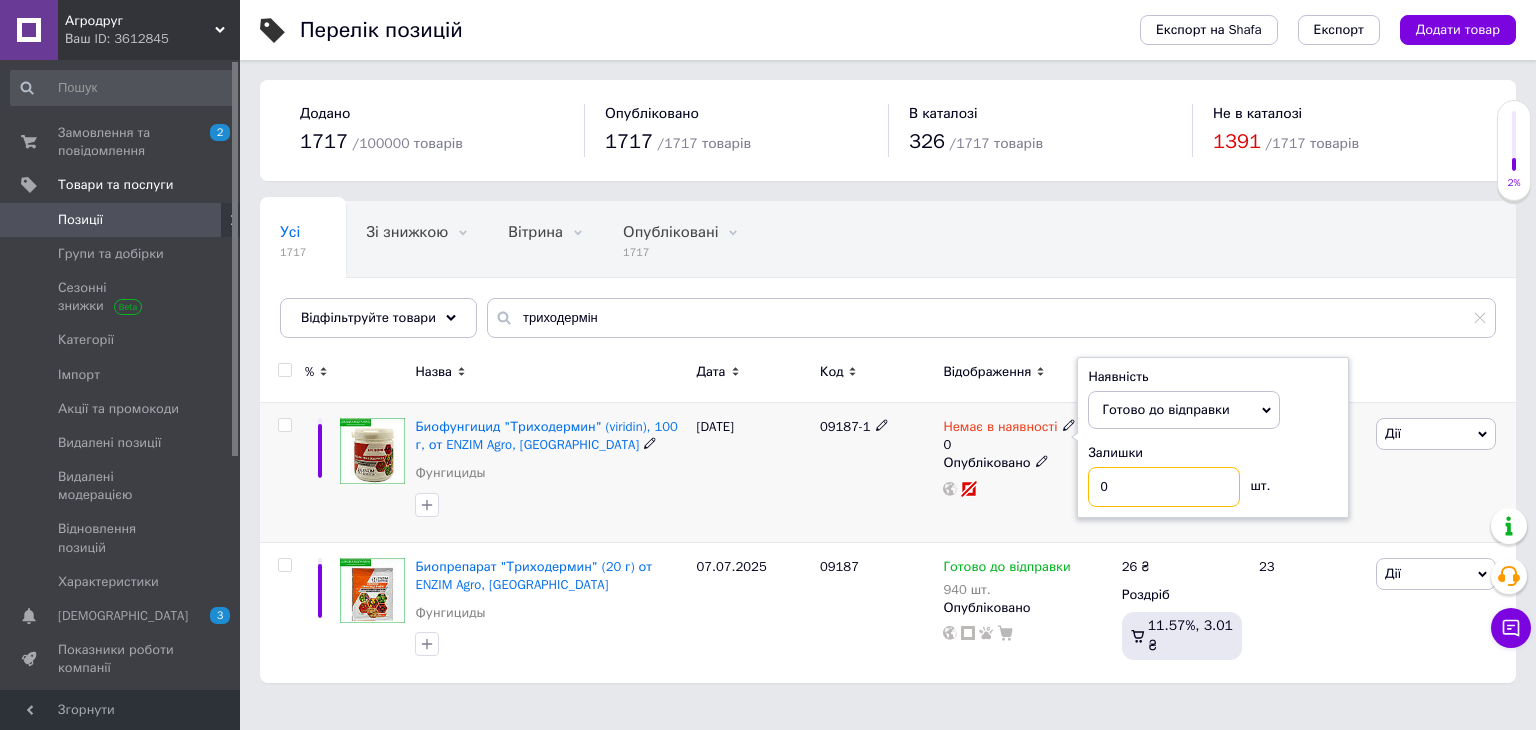 click on "0" at bounding box center [1164, 487] 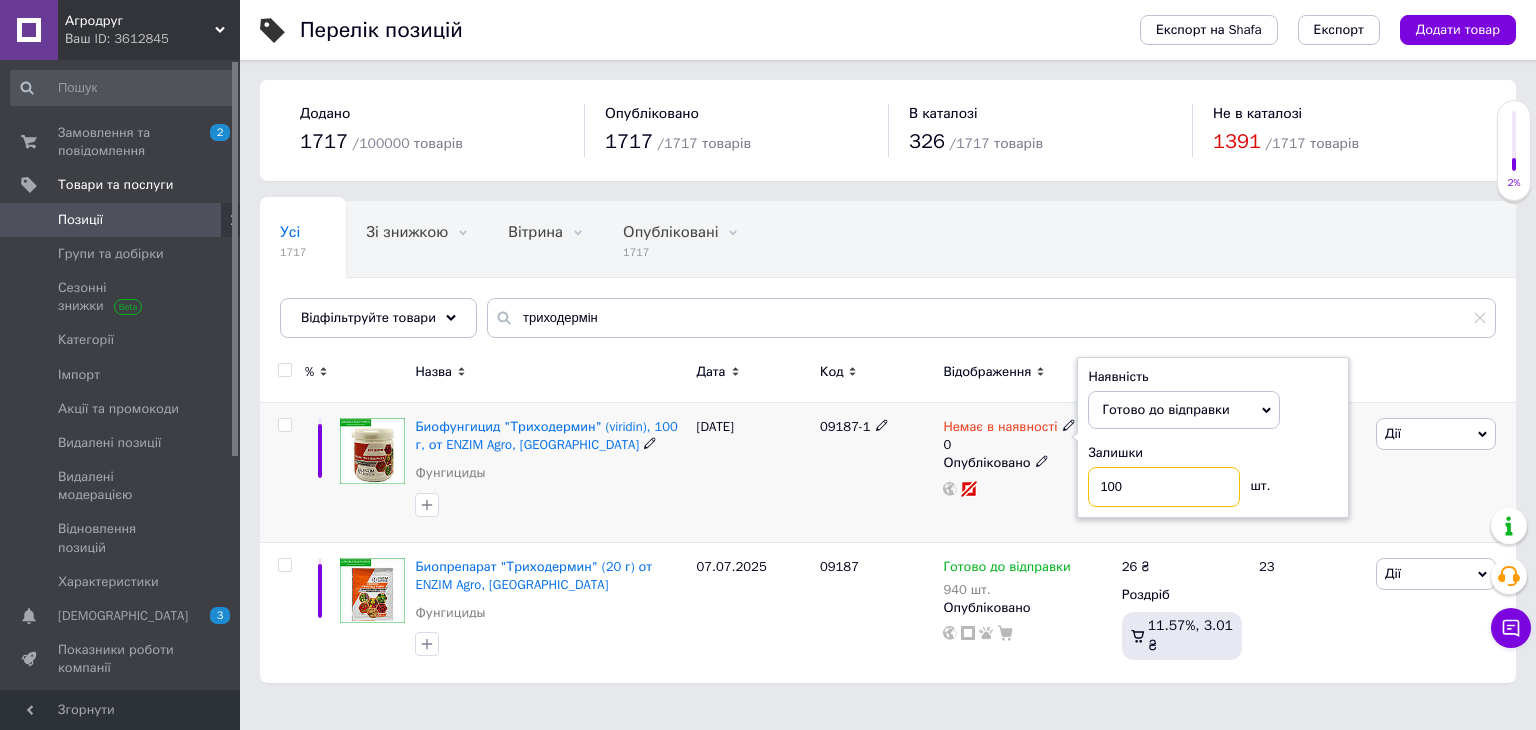 type on "100" 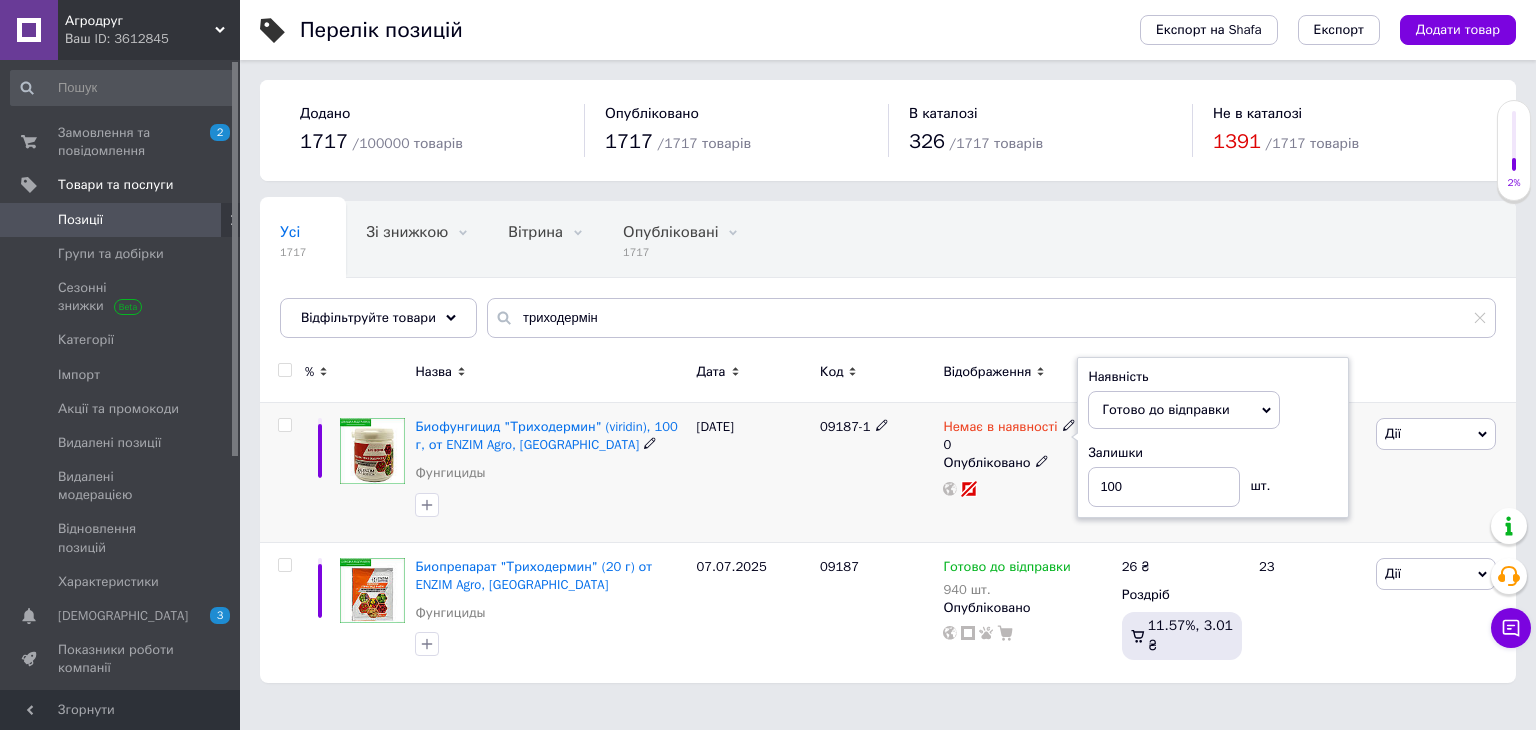 click on "Немає в наявності 0 Наявність Готово до відправки В наявності Немає в наявності Під замовлення Залишки 100 шт. Опубліковано" at bounding box center (1027, 473) 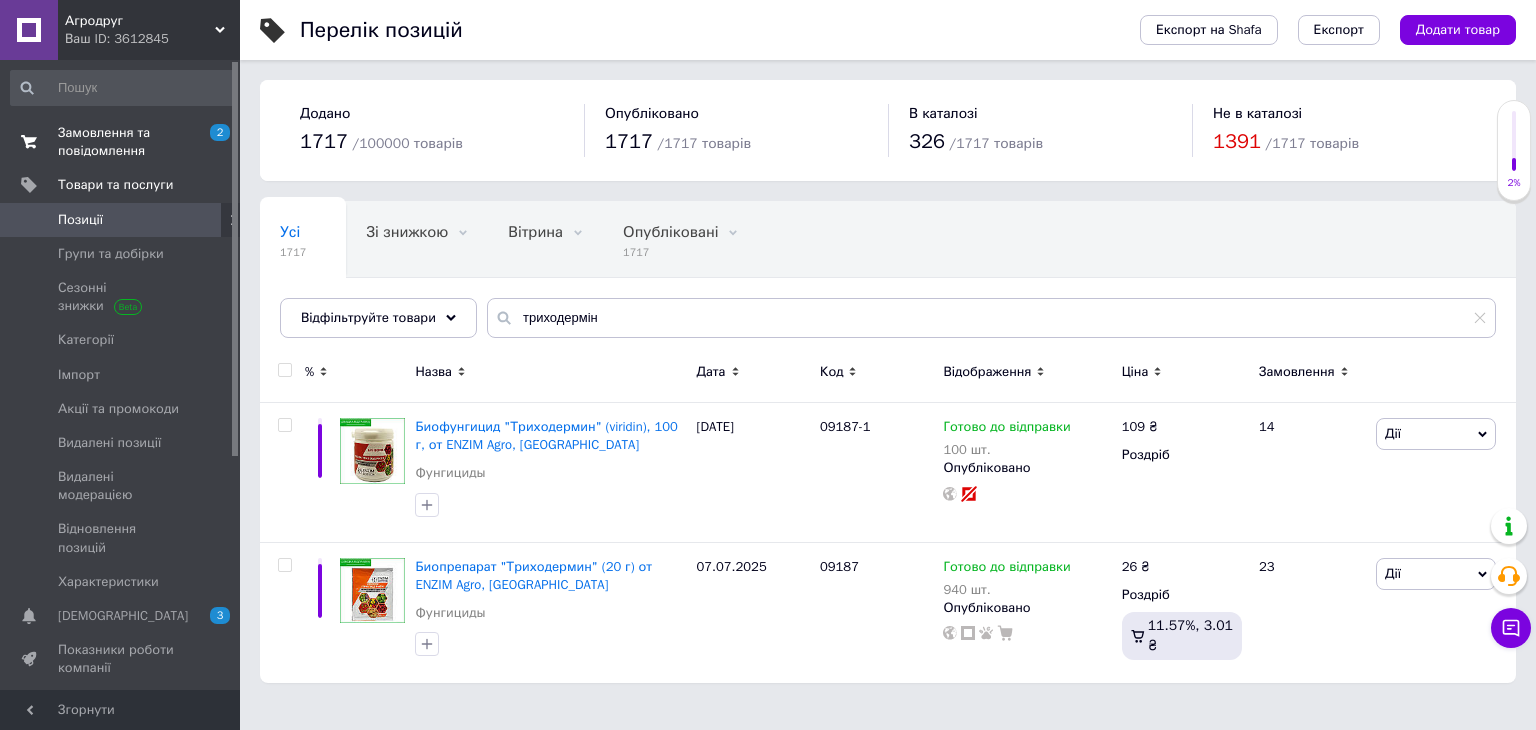 click on "Замовлення та повідомлення" at bounding box center (121, 142) 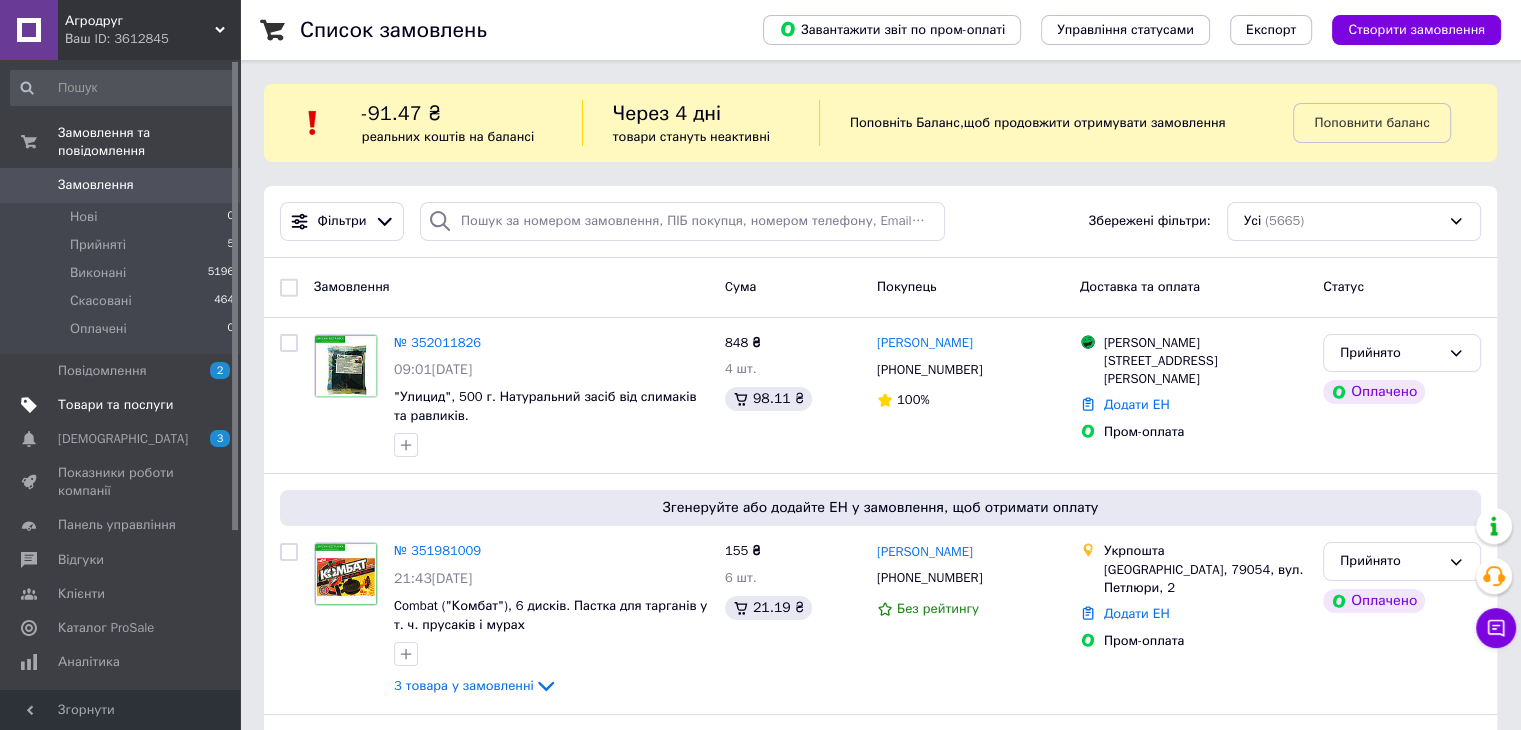click on "Товари та послуги" at bounding box center (123, 405) 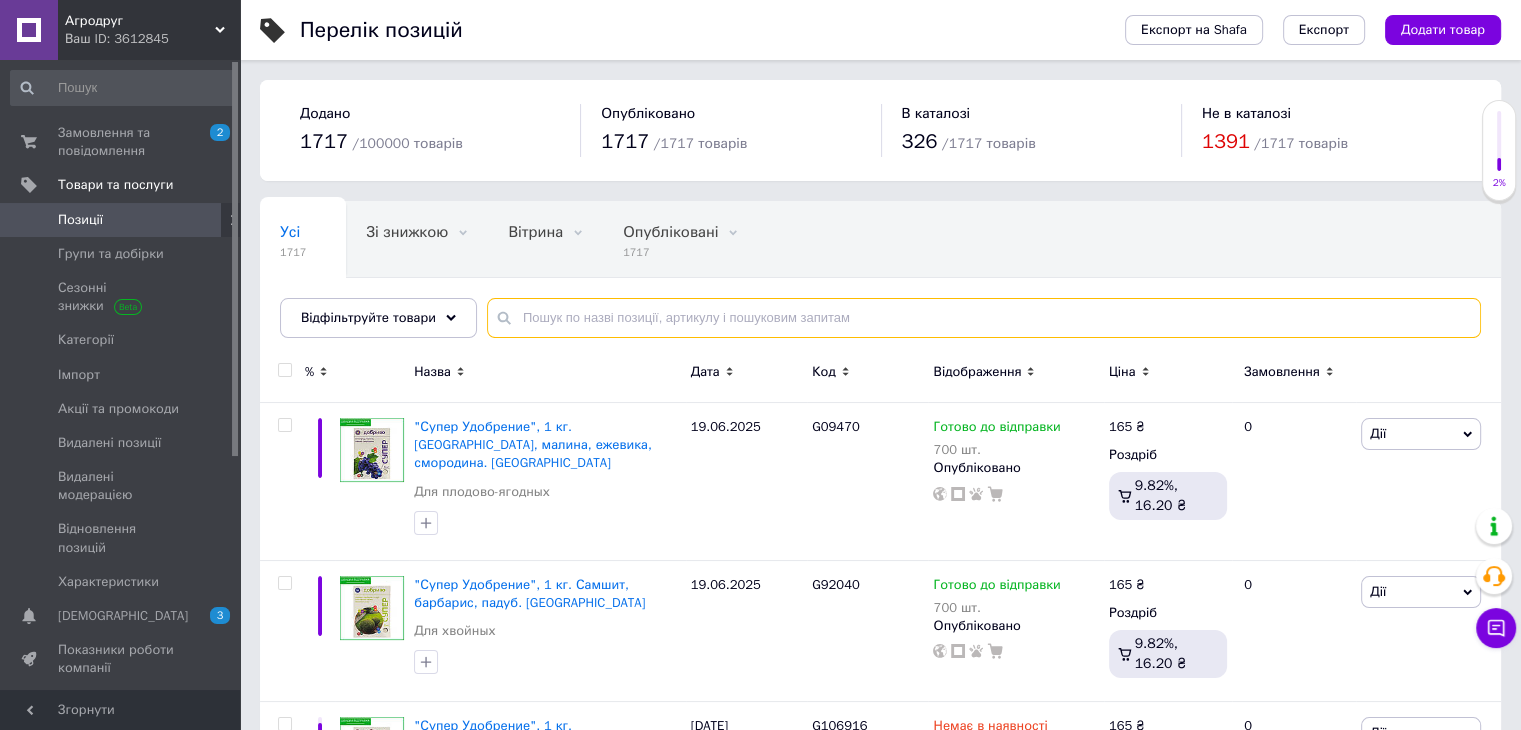 click at bounding box center [984, 318] 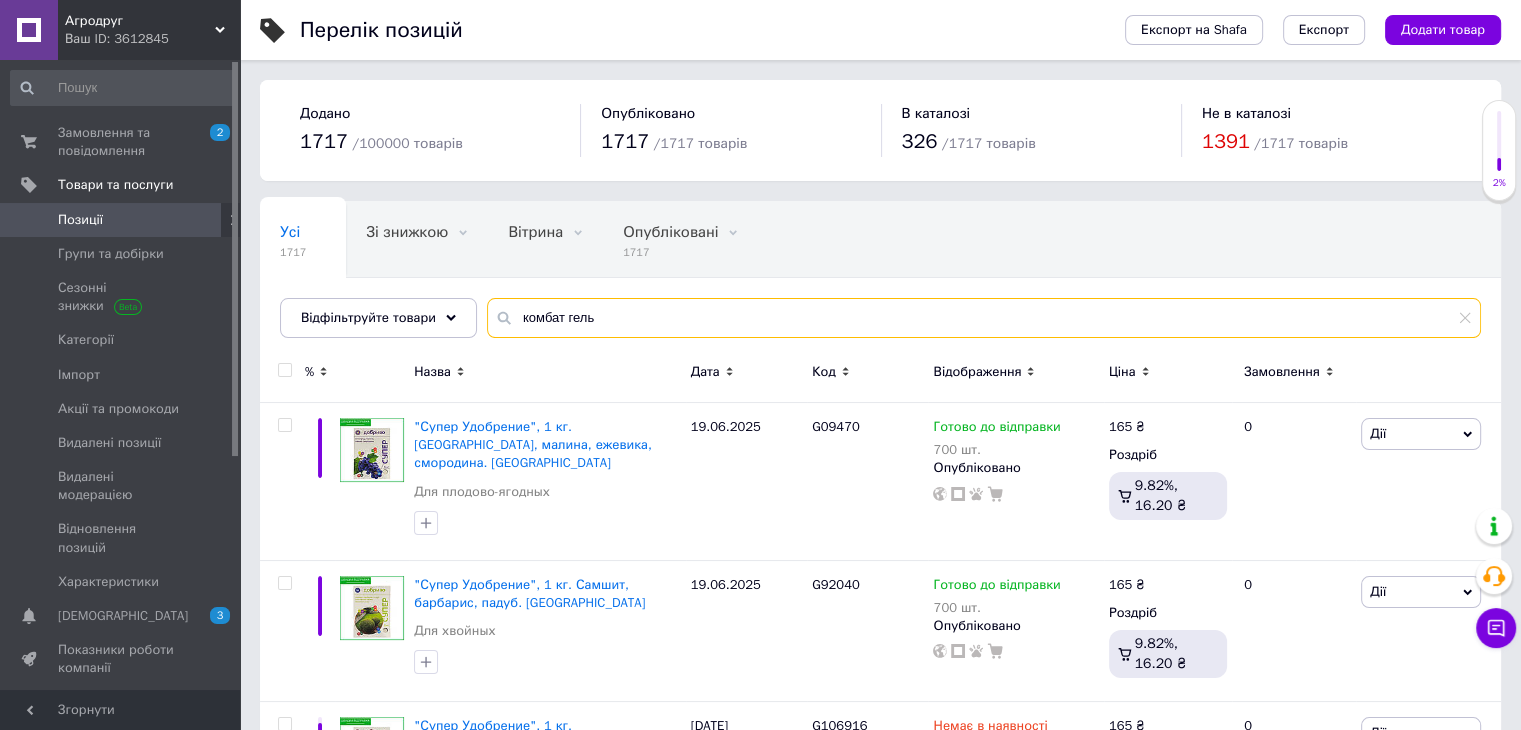 type on "комбат гель" 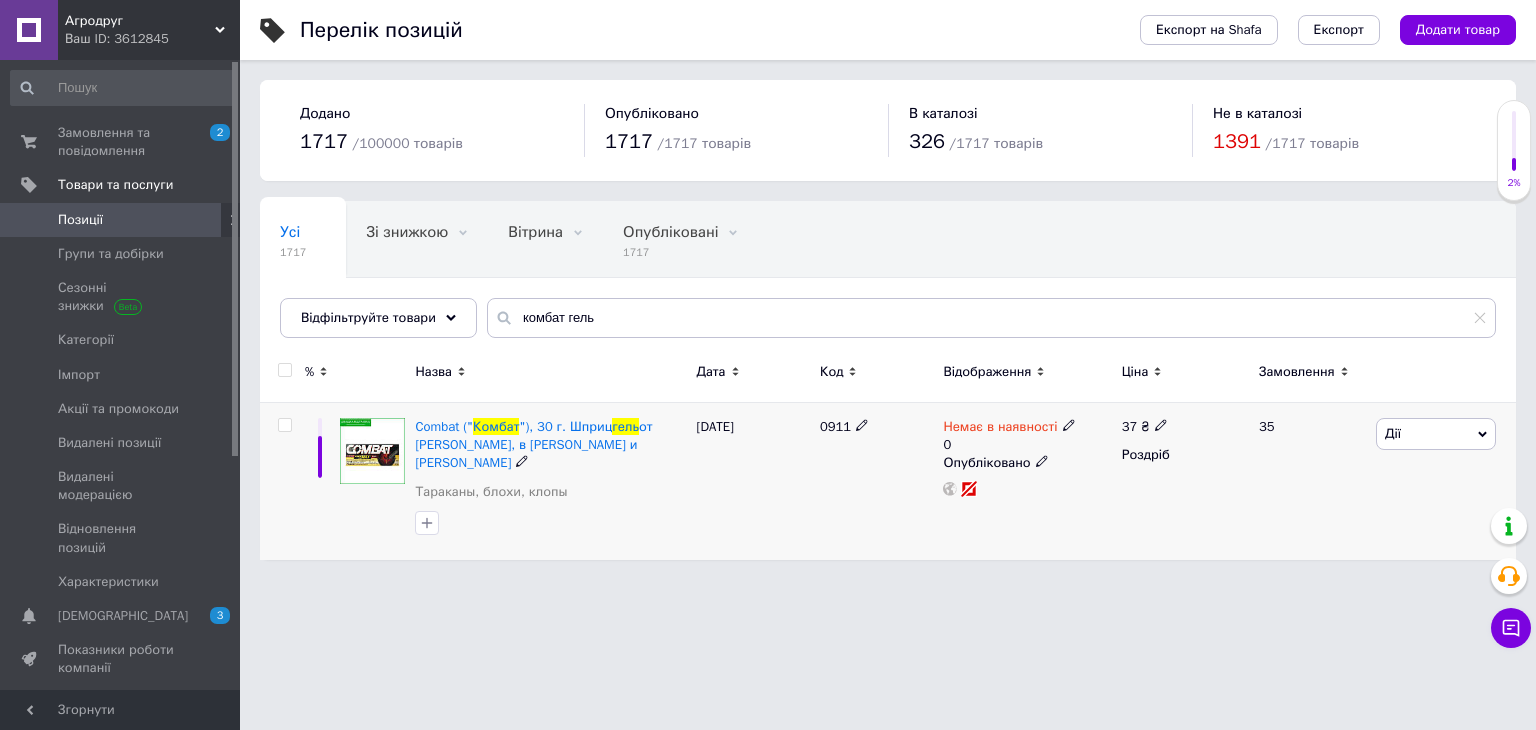 click 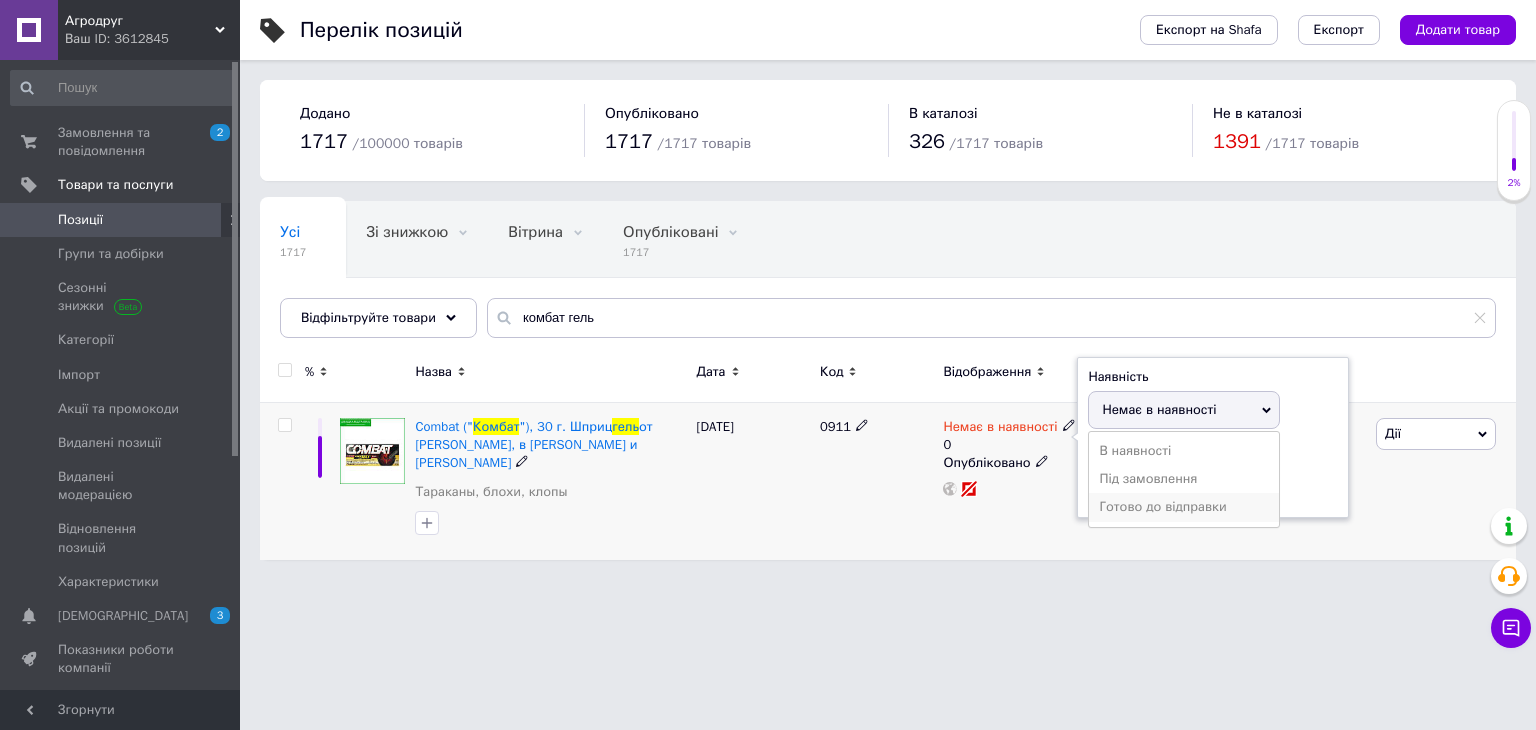 click on "Готово до відправки" at bounding box center [1184, 507] 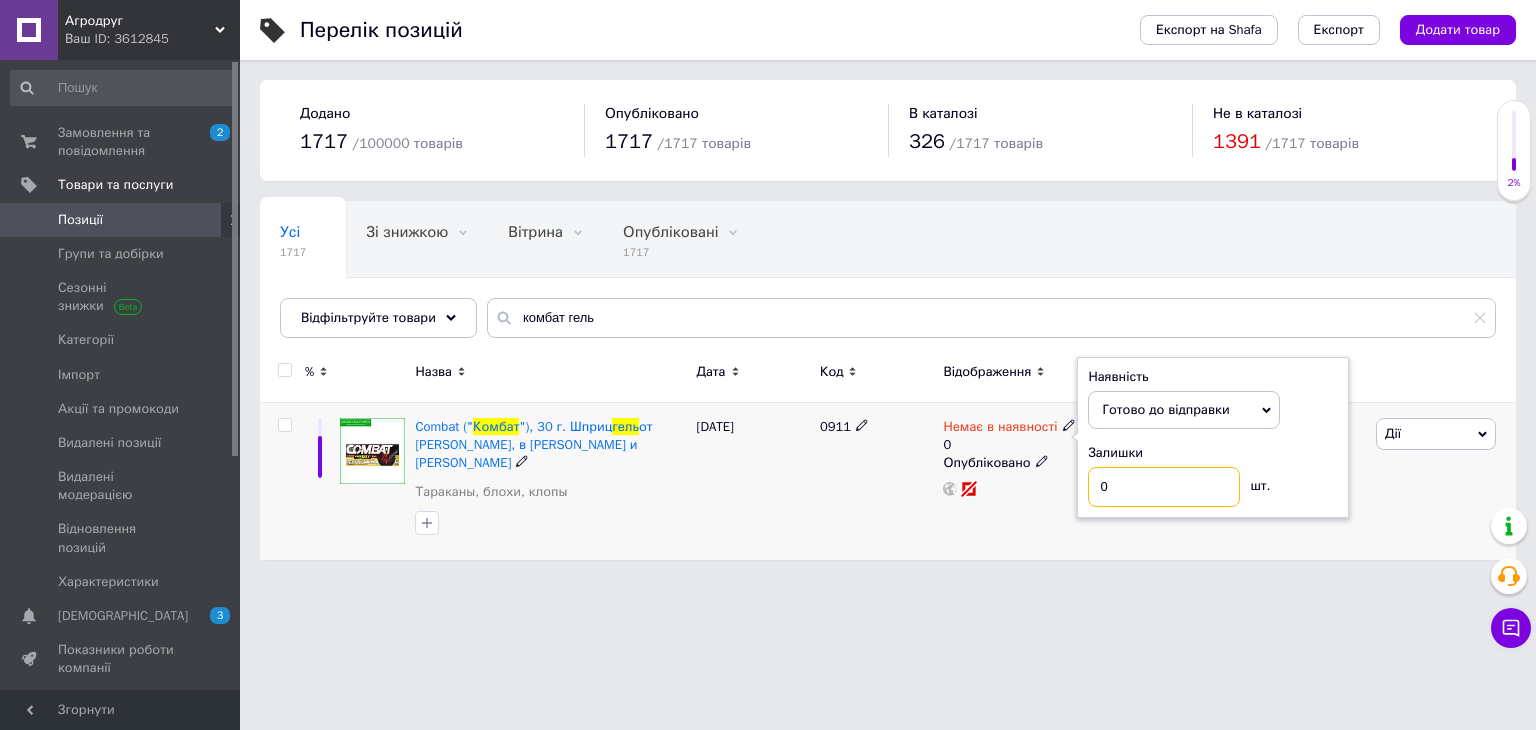 click on "0" at bounding box center (1164, 487) 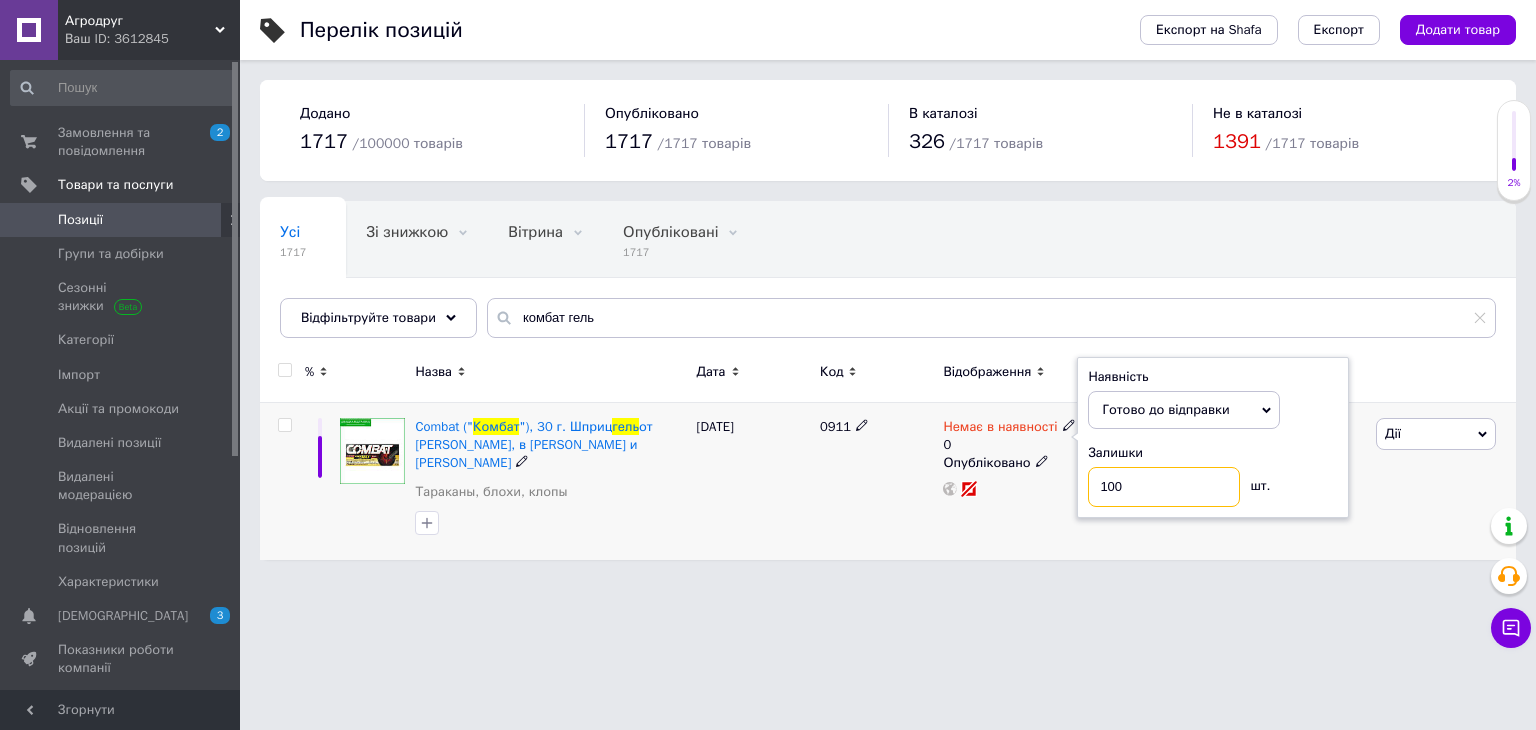 type on "100" 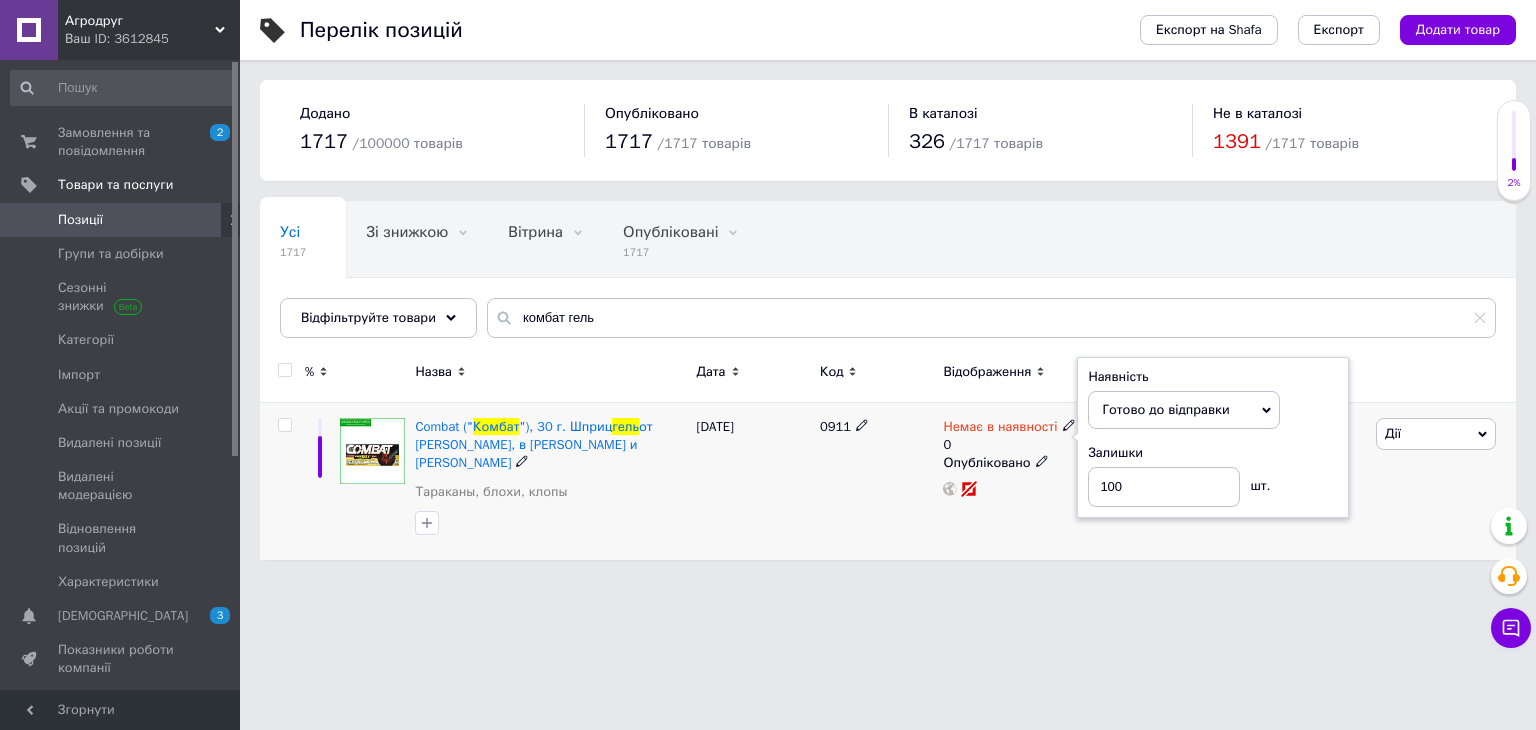 click on "Немає в наявності 0 Наявність Готово до відправки В наявності Немає в наявності Під замовлення Залишки 100 шт. Опубліковано" at bounding box center [1027, 481] 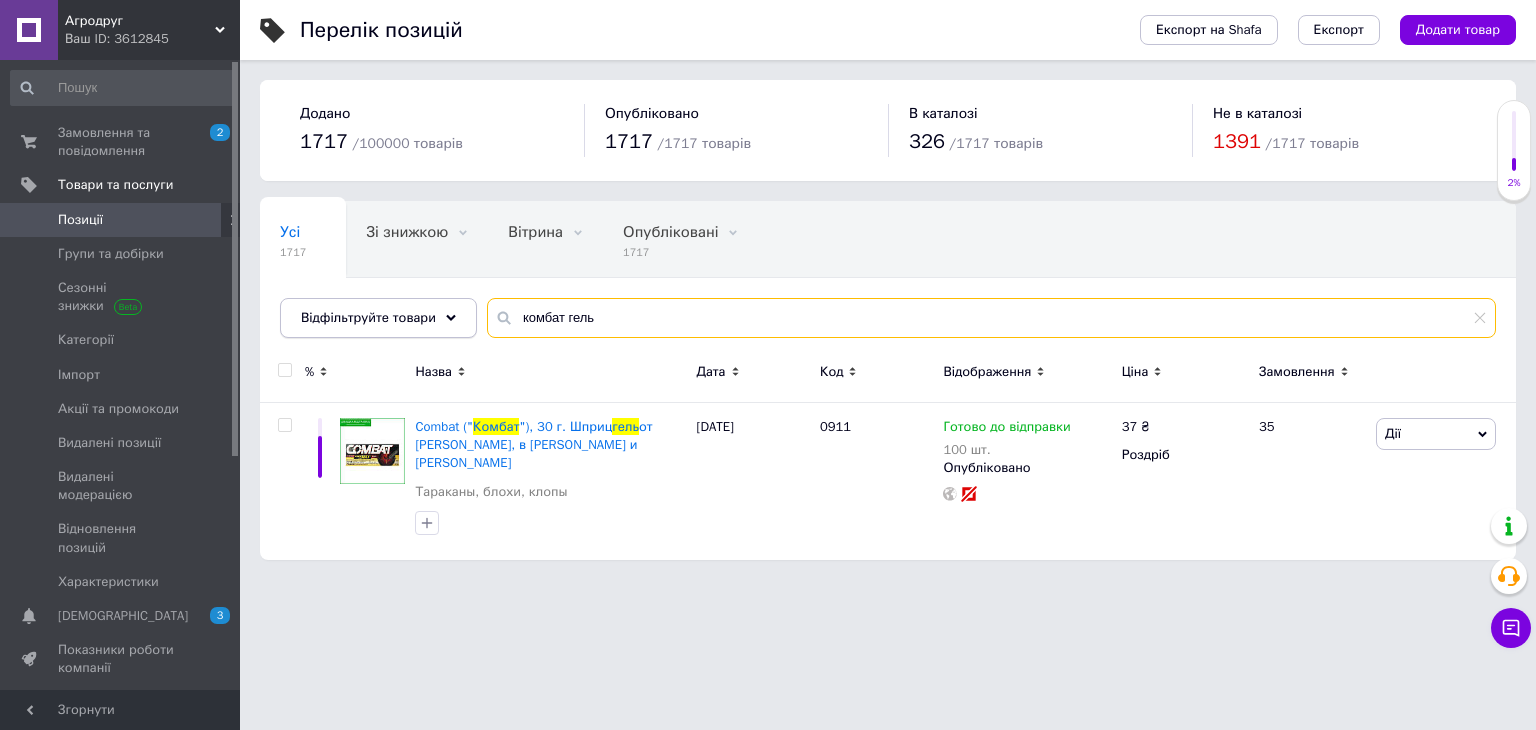 drag, startPoint x: 598, startPoint y: 313, endPoint x: 429, endPoint y: 313, distance: 169 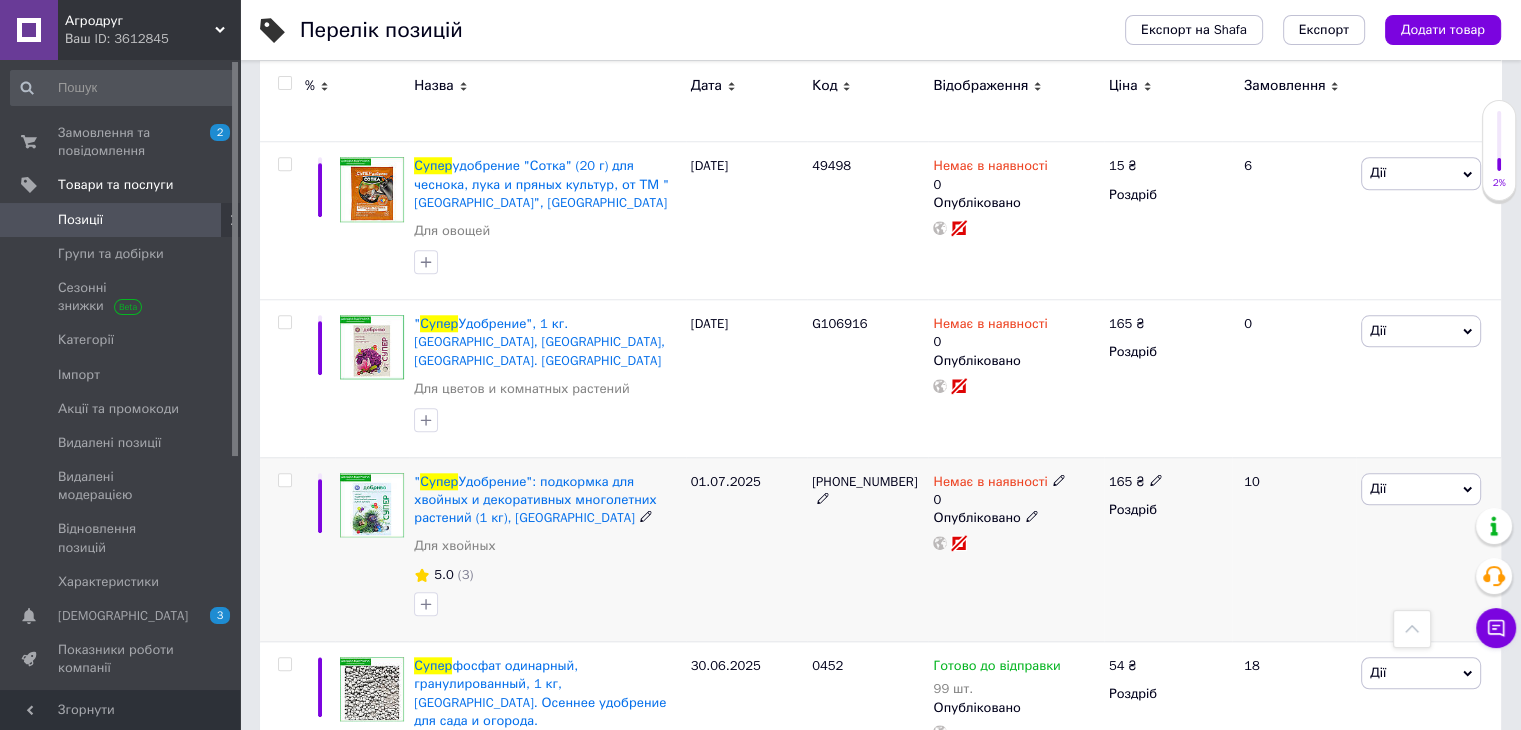 scroll, scrollTop: 1849, scrollLeft: 0, axis: vertical 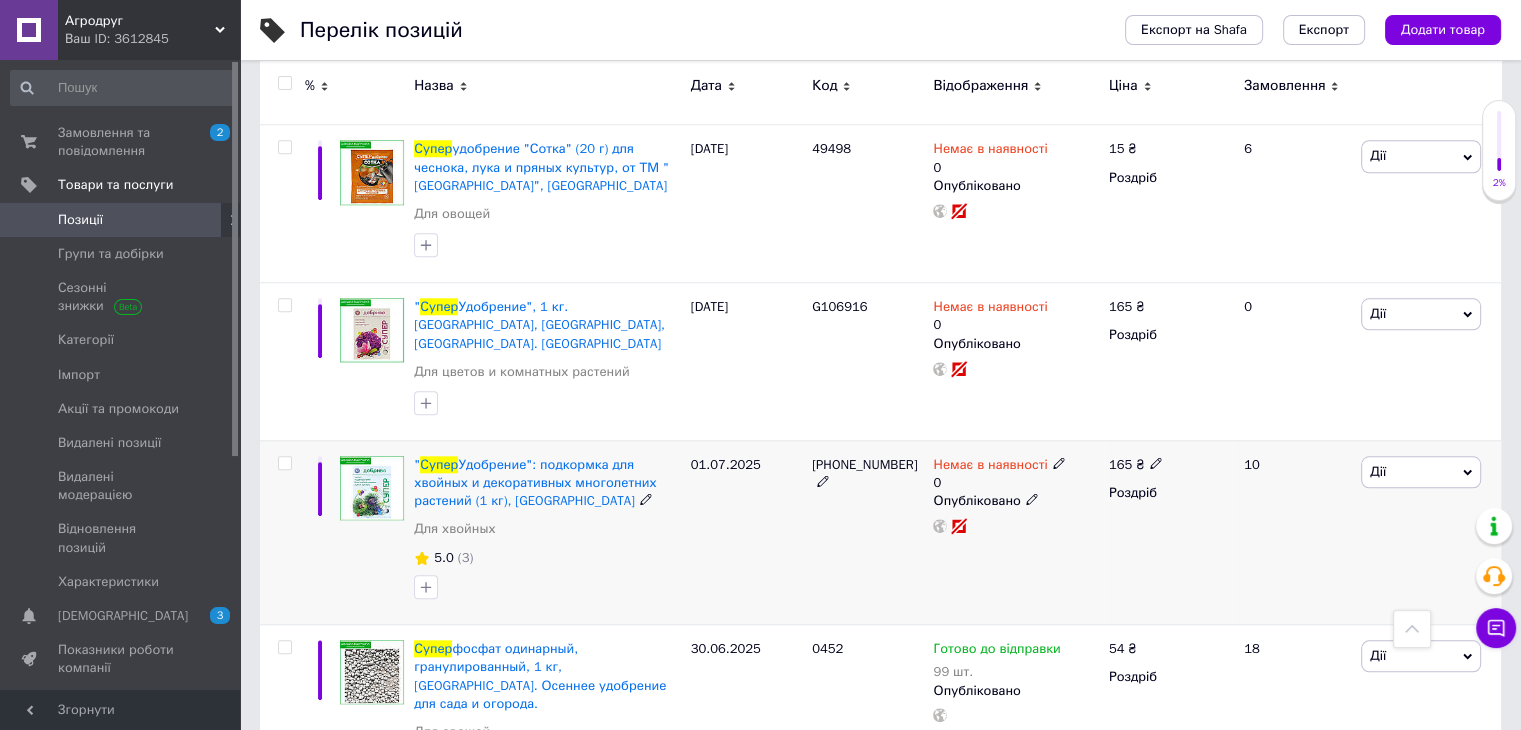 type on "супер добриво" 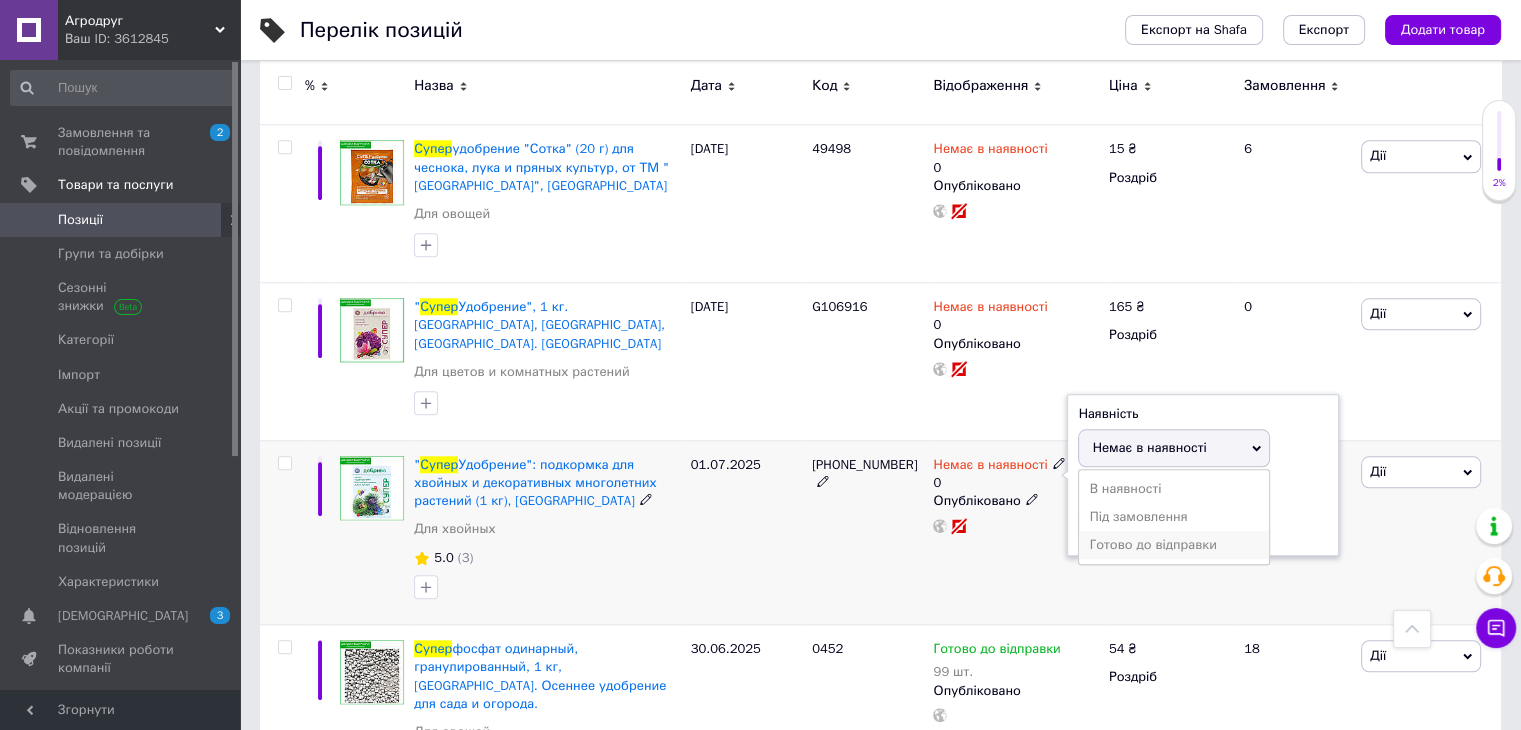 click on "Готово до відправки" at bounding box center (1174, 545) 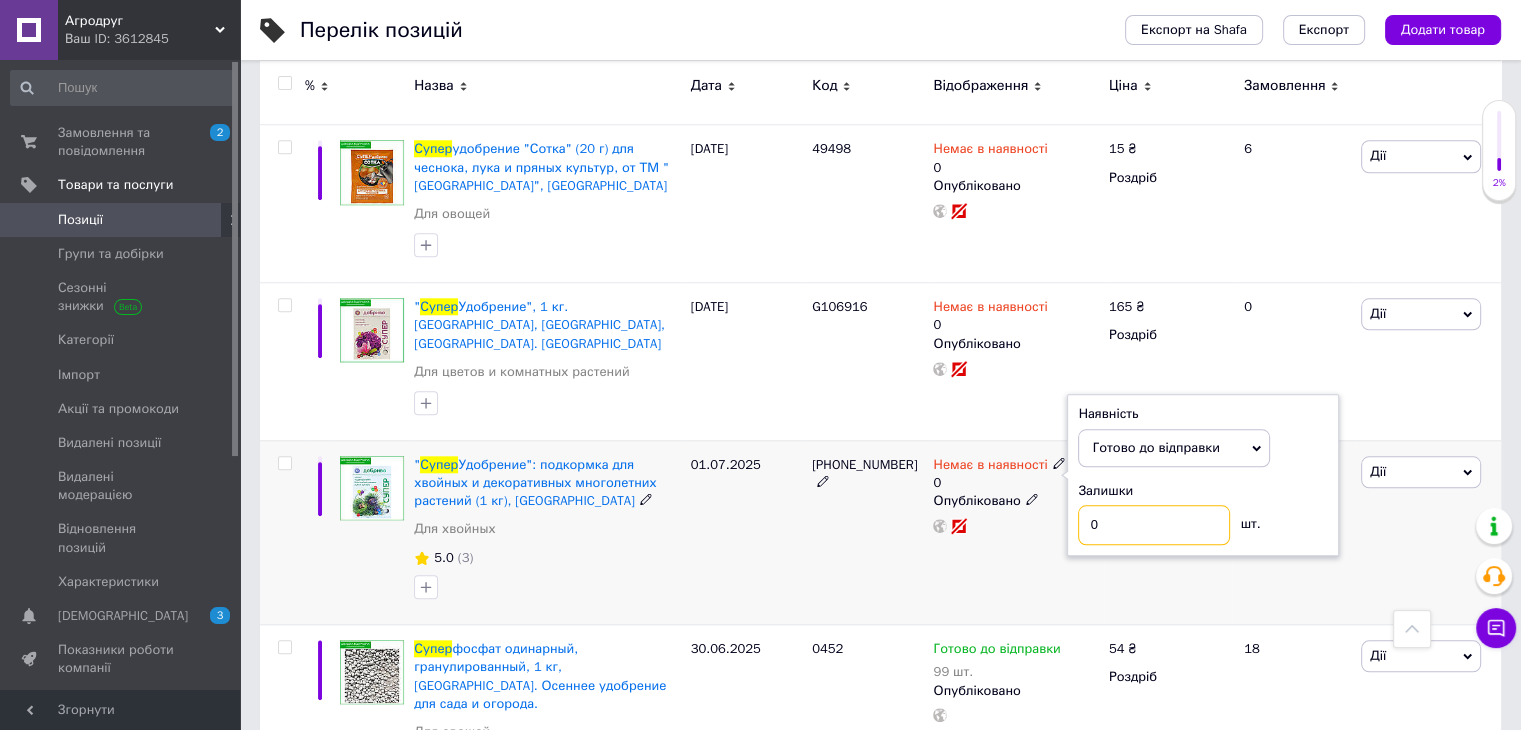 click on "0" at bounding box center (1154, 525) 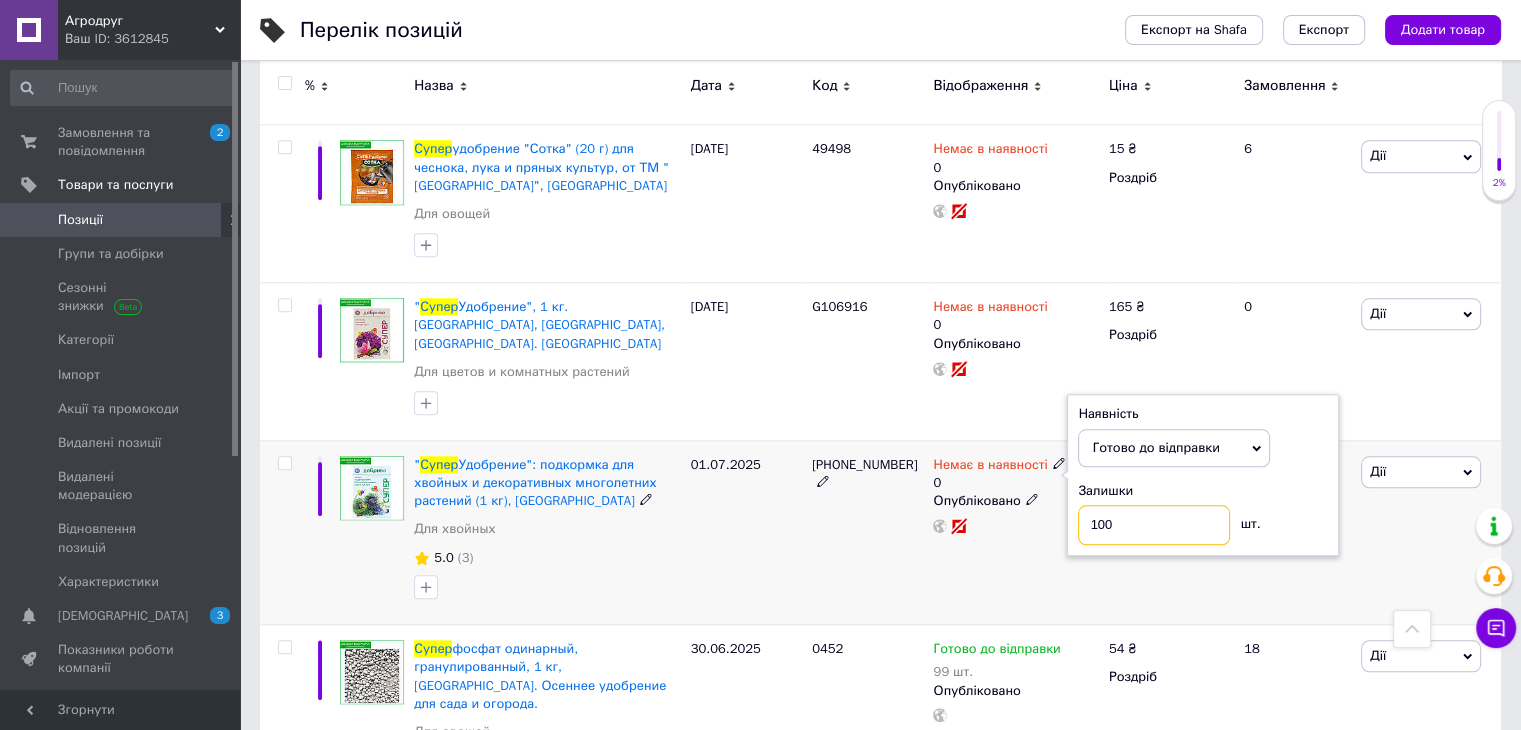 type on "100" 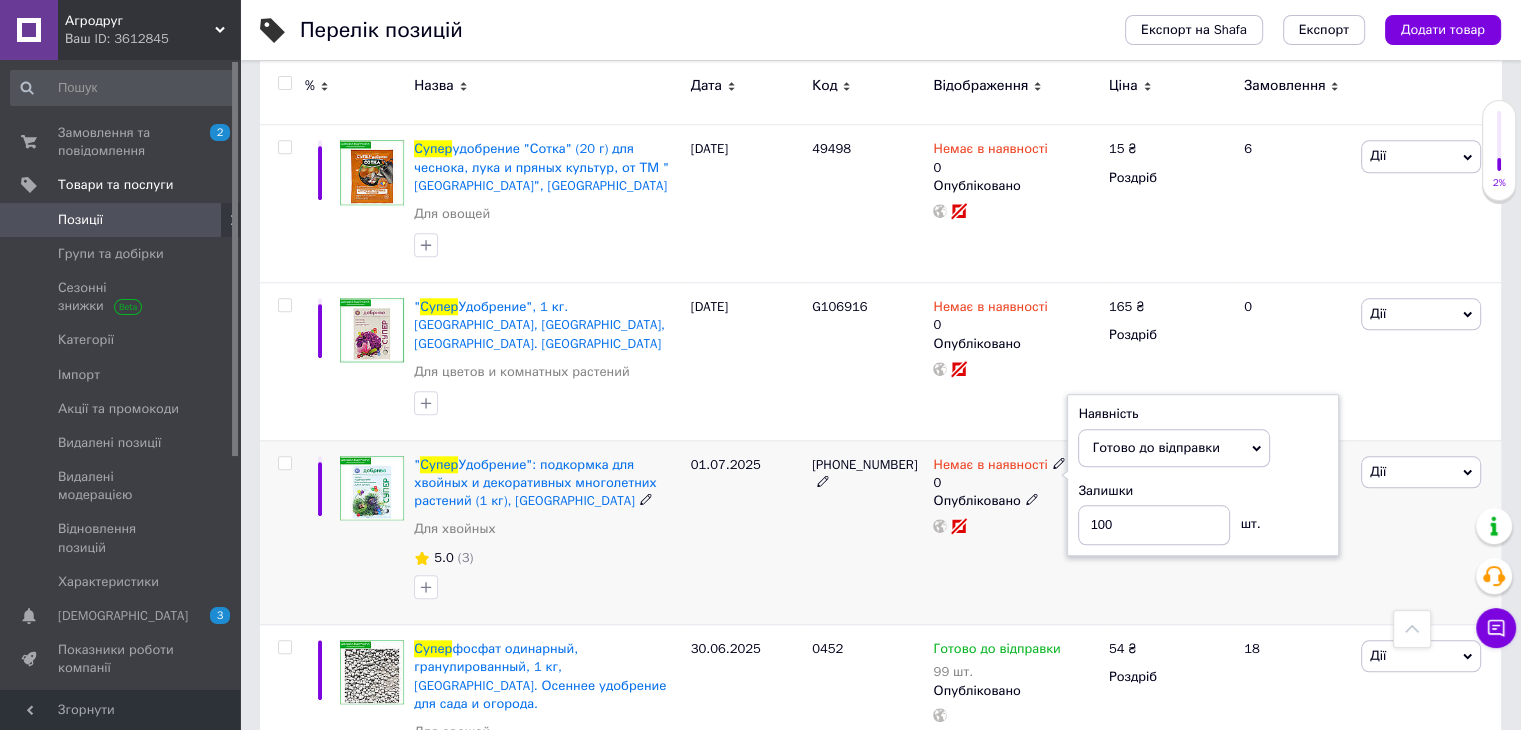 click on "Немає в наявності 0 Наявність Готово до відправки В наявності Немає в наявності Під замовлення Залишки 100 шт. Опубліковано" at bounding box center [1015, 532] 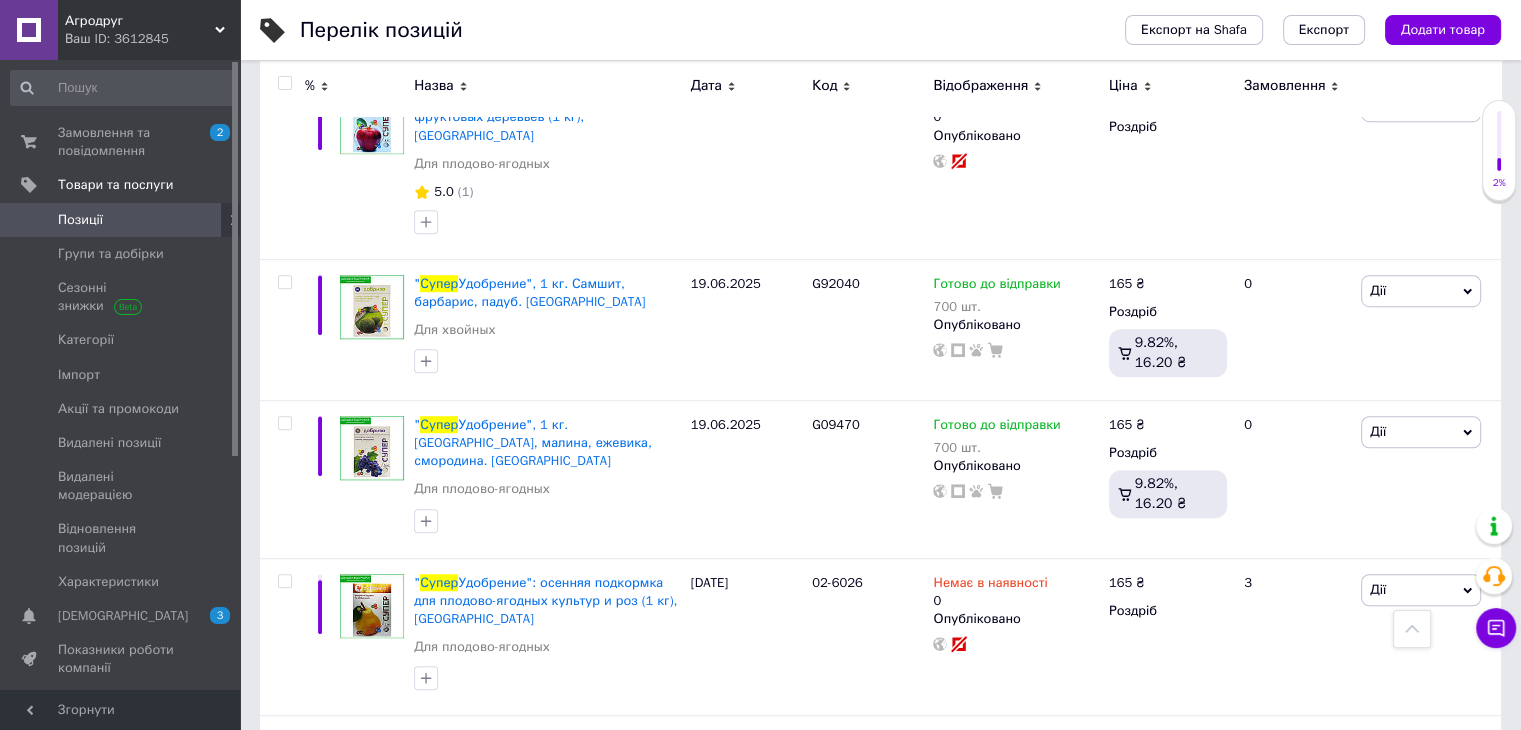 scroll, scrollTop: 1149, scrollLeft: 0, axis: vertical 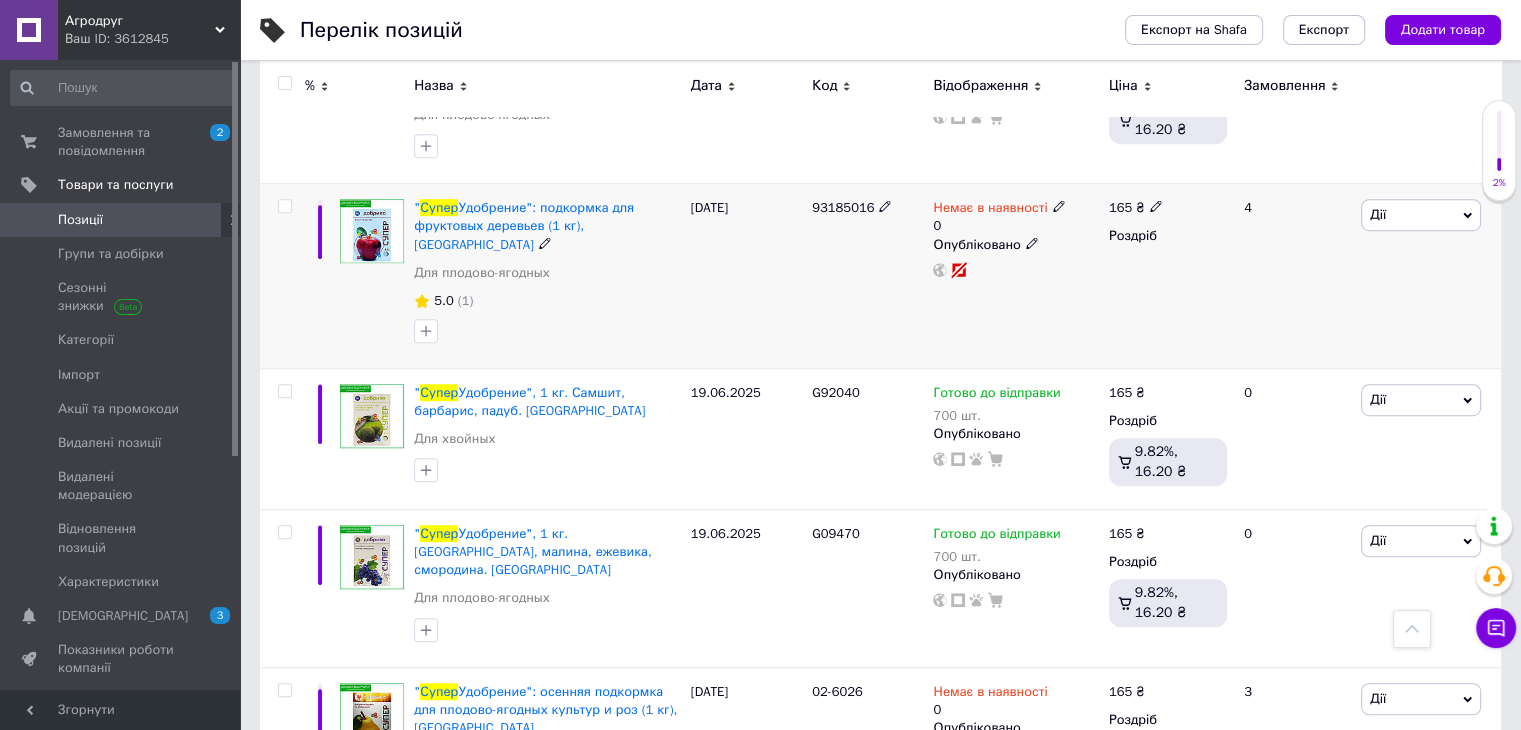 click 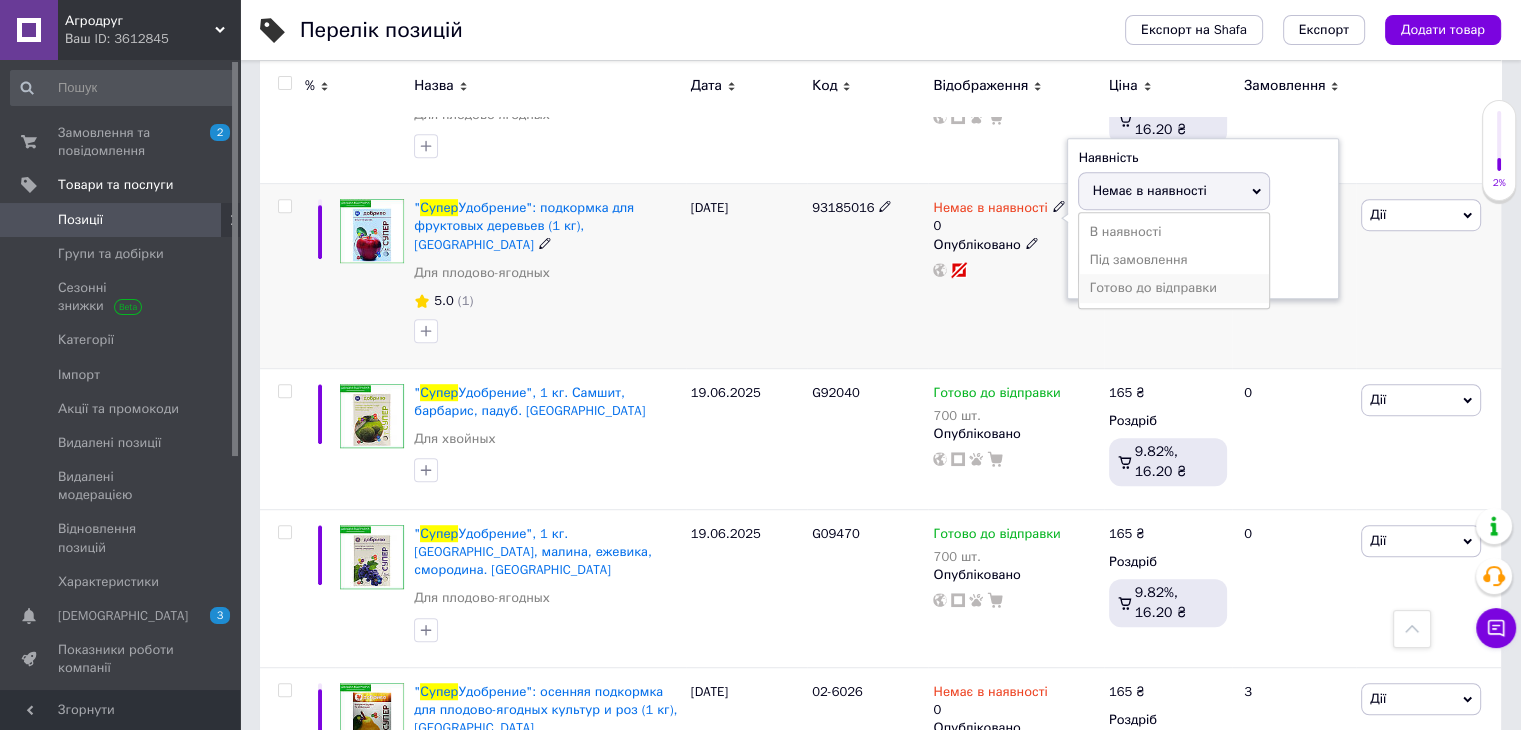 click on "Готово до відправки" at bounding box center (1174, 288) 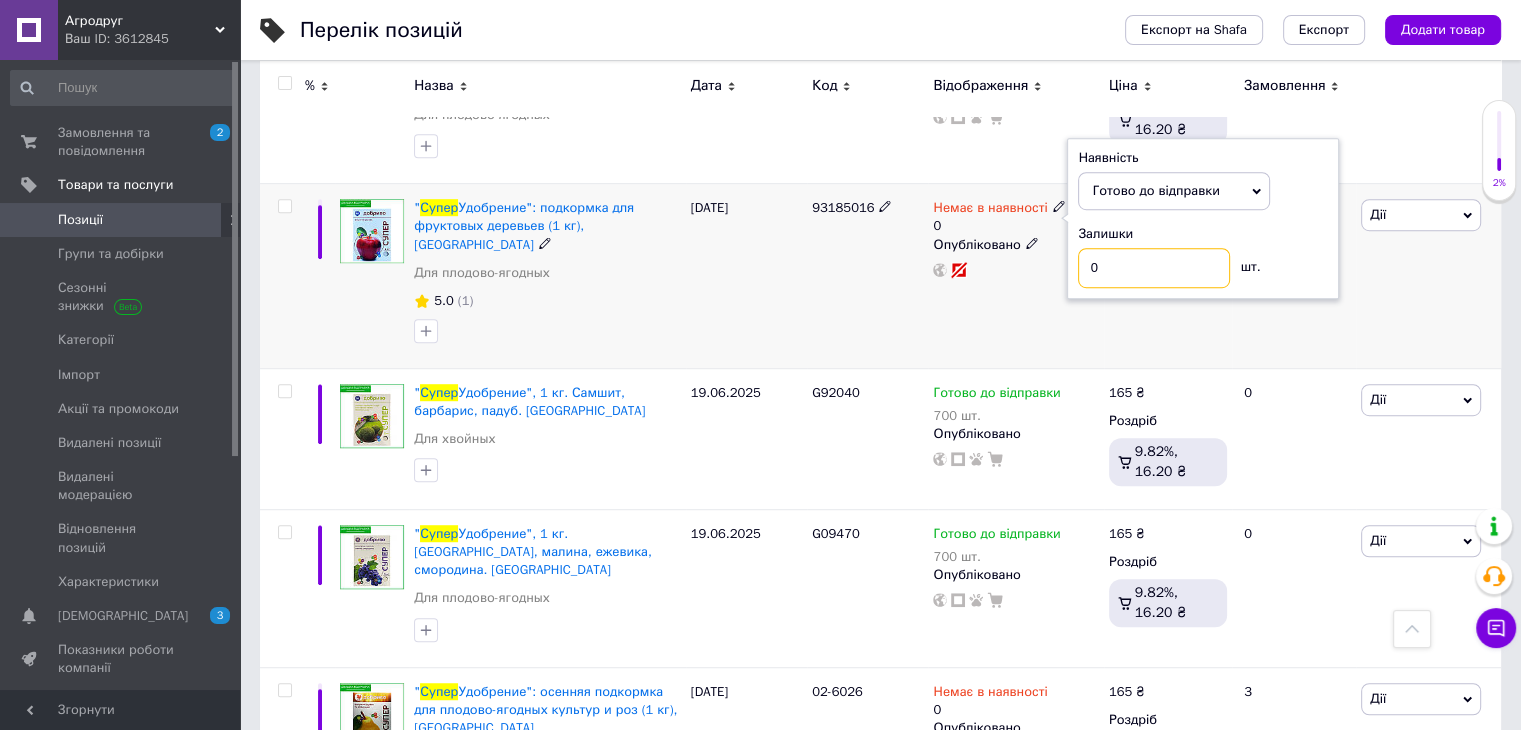 click on "0" at bounding box center [1154, 268] 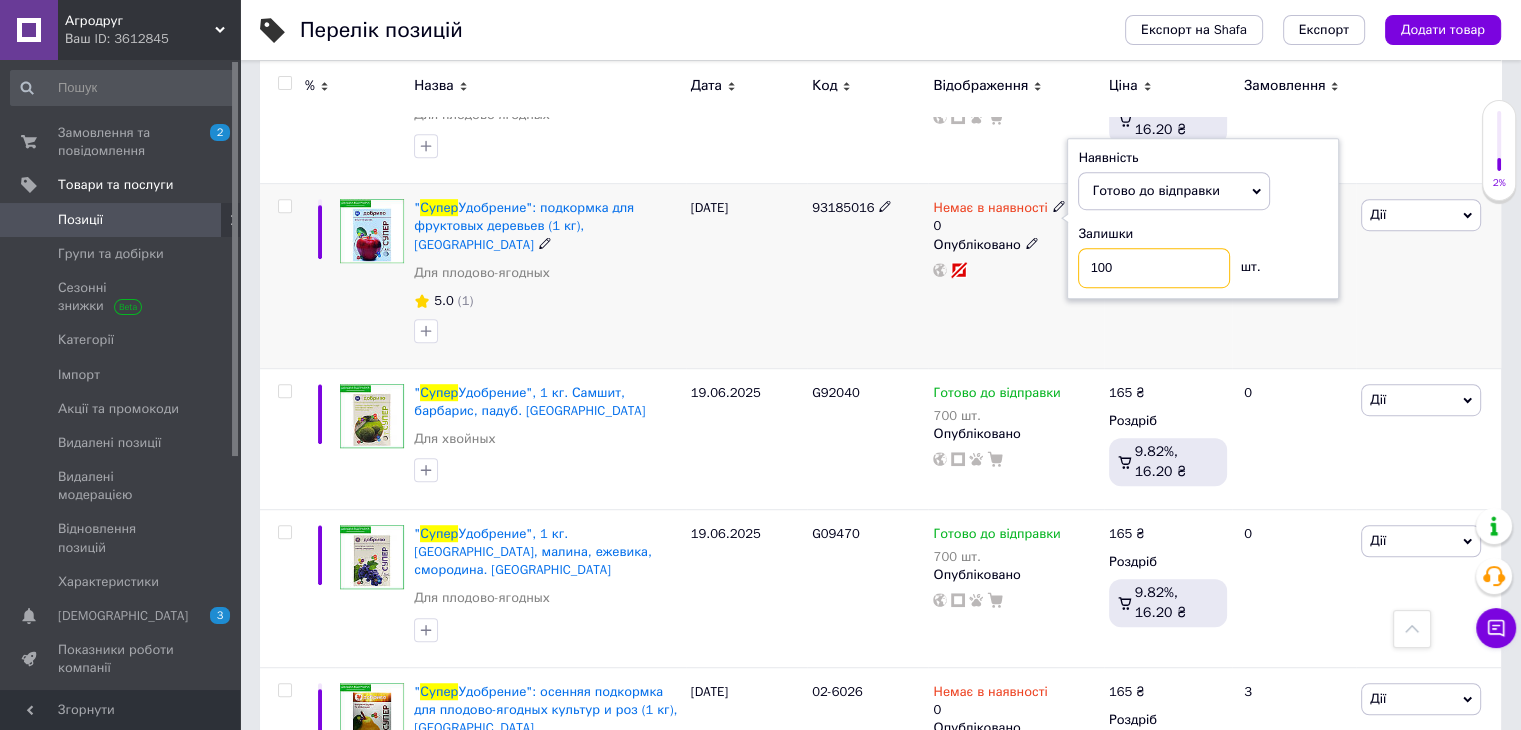 type on "100" 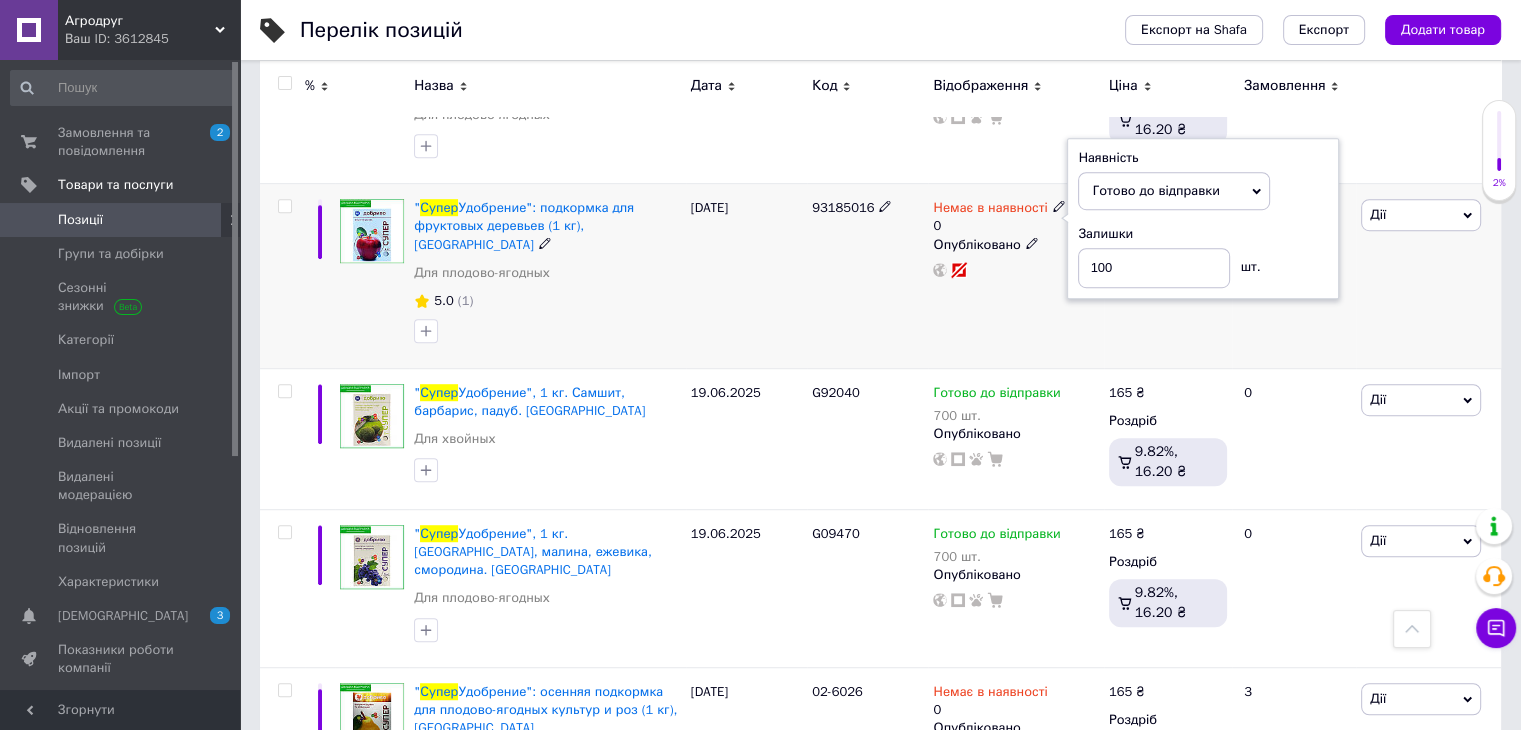 click on "Немає в наявності 0 Наявність Готово до відправки В наявності Немає в наявності Під замовлення Залишки 100 шт. Опубліковано" at bounding box center [1015, 276] 